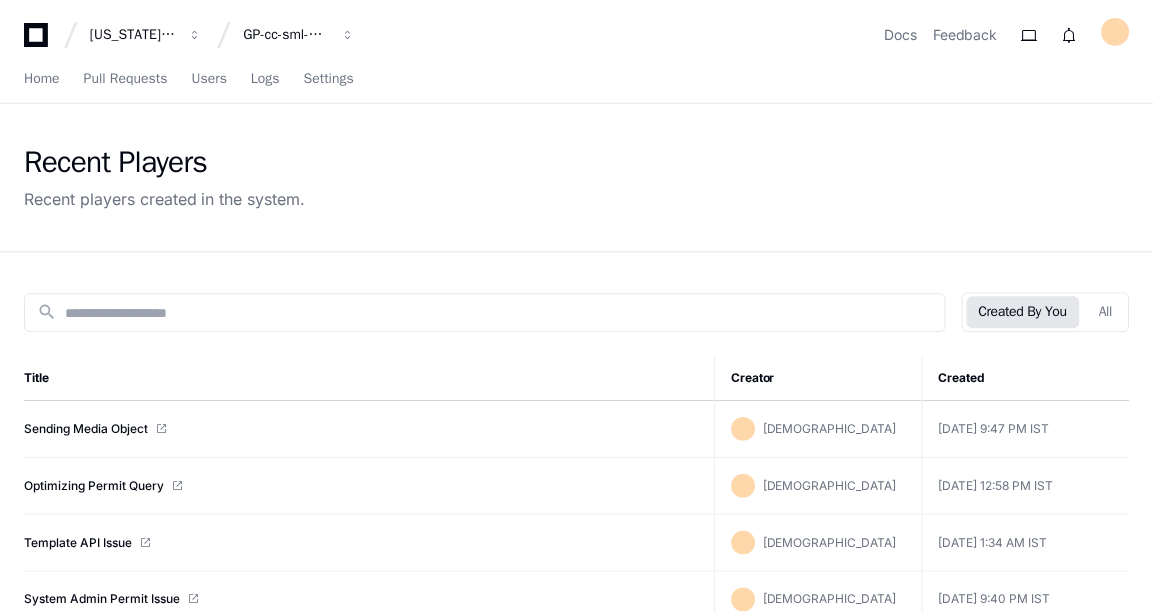 scroll, scrollTop: 0, scrollLeft: 0, axis: both 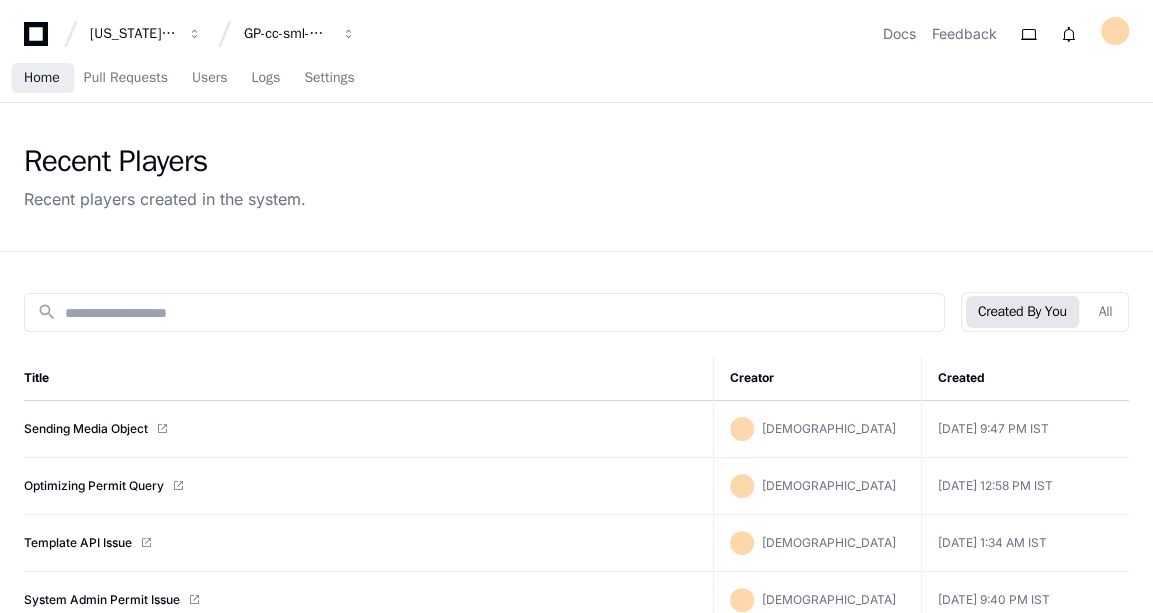 click on "Home" at bounding box center [42, 79] 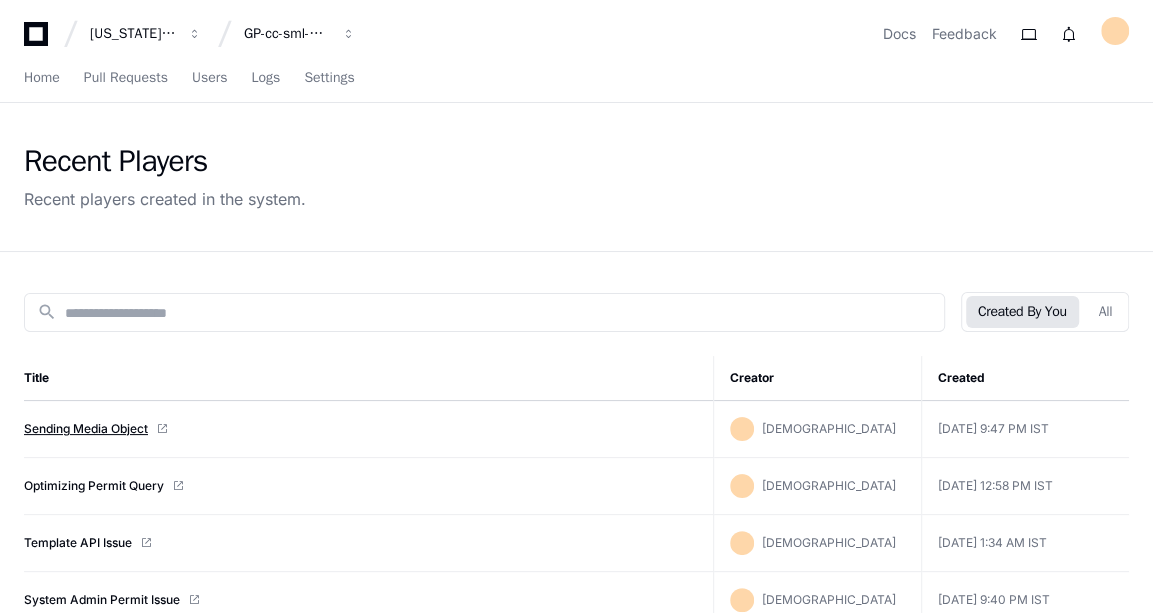click on "Sending Media Object" 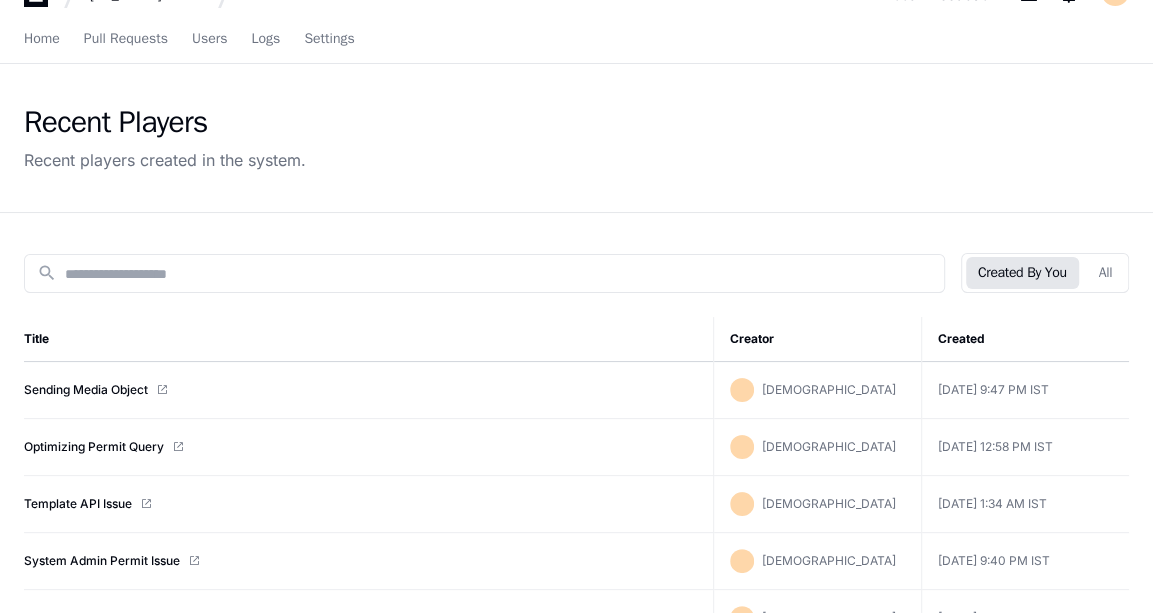scroll, scrollTop: 0, scrollLeft: 0, axis: both 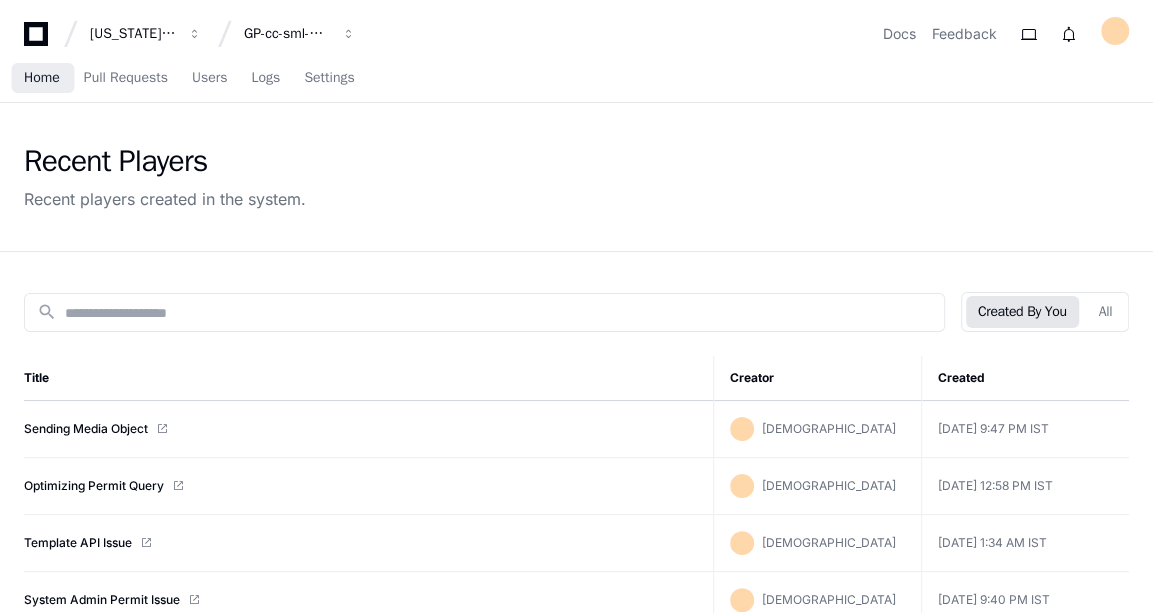 click on "Home" at bounding box center [42, 79] 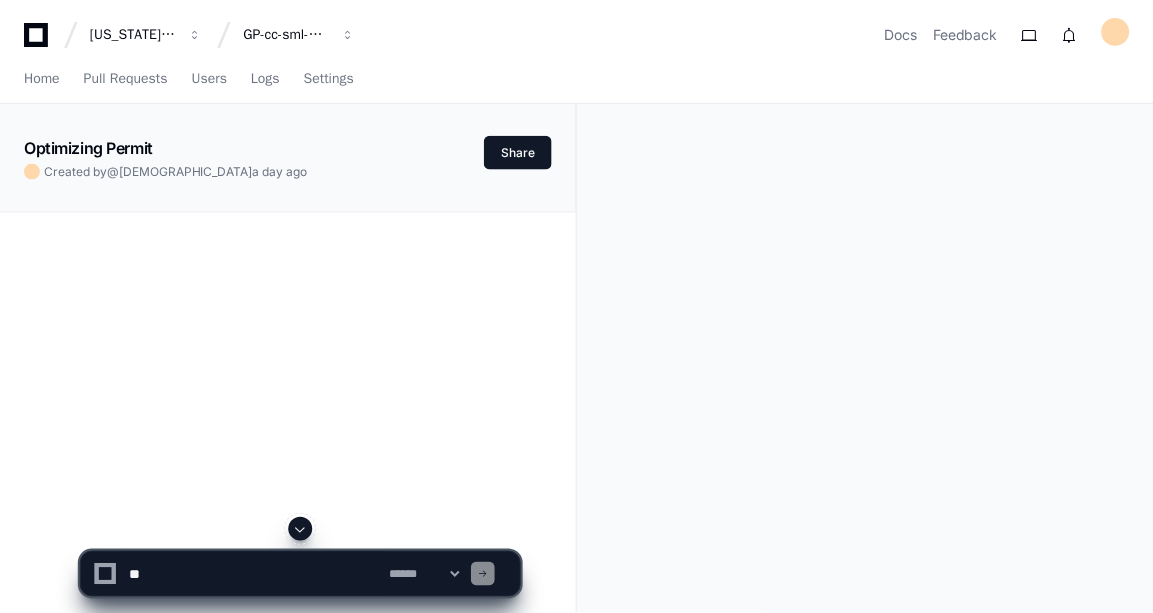 scroll, scrollTop: 0, scrollLeft: 0, axis: both 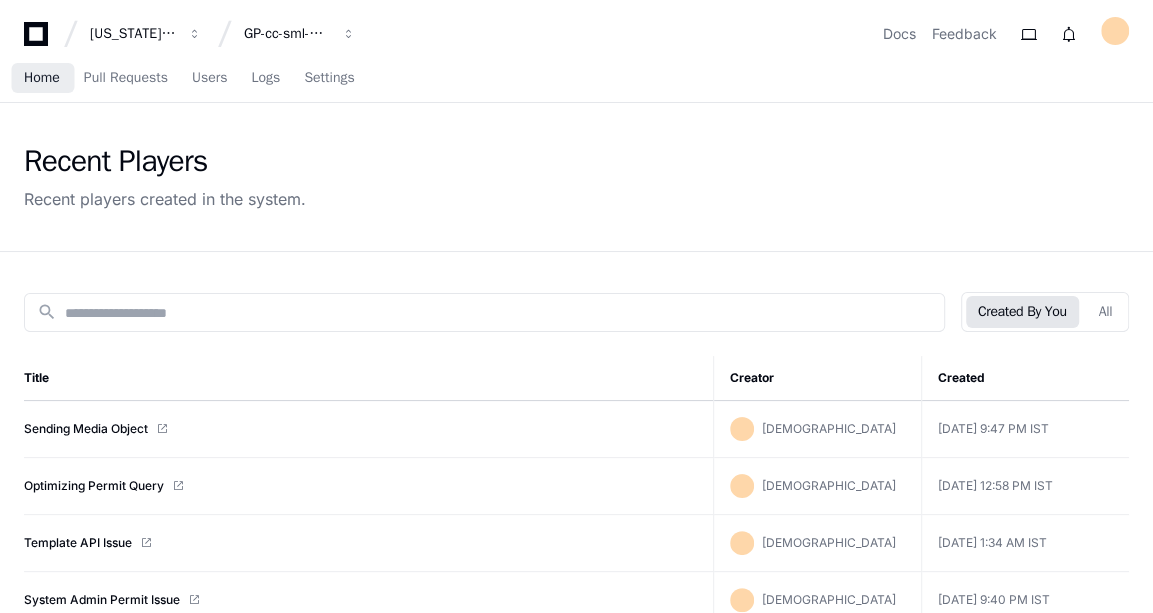 click on "Home" at bounding box center [42, 79] 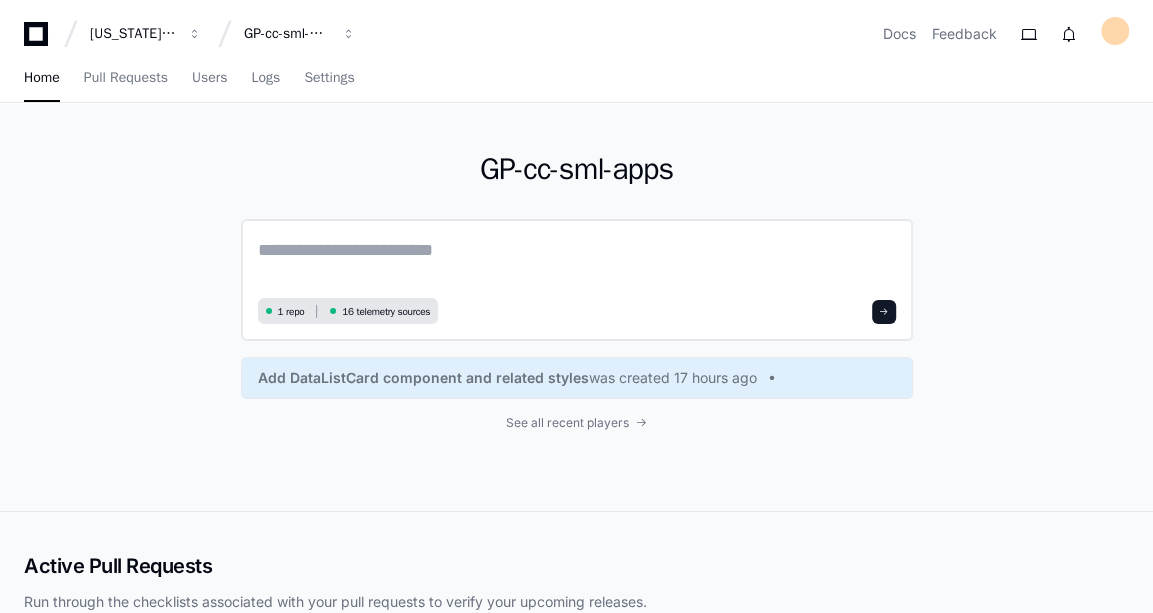 click 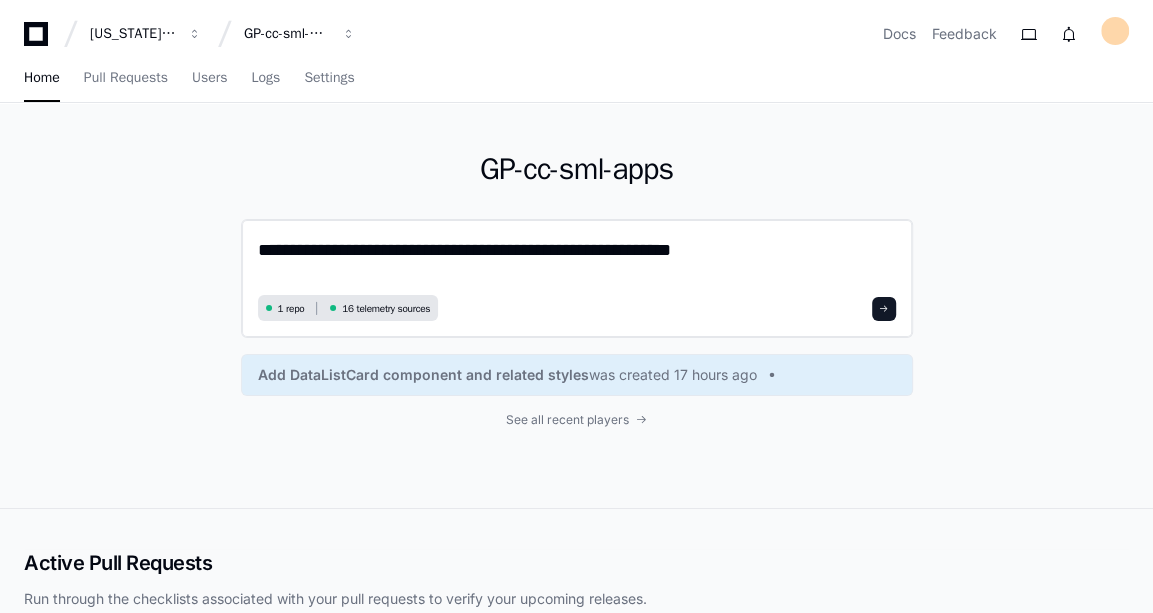 type on "**********" 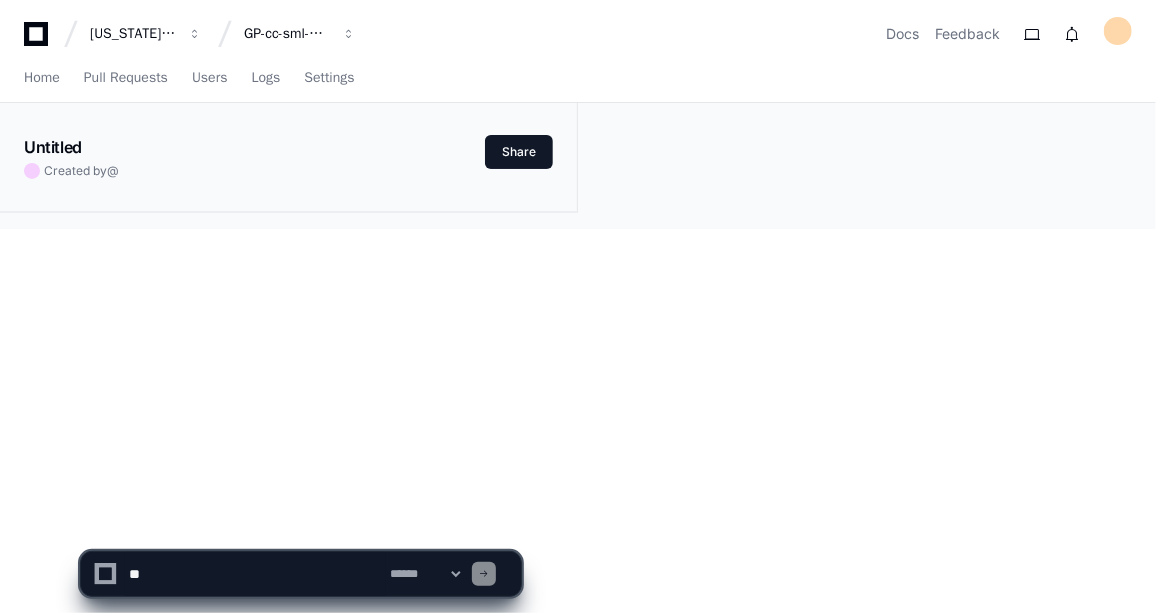 click on "**********" at bounding box center (578, 306) 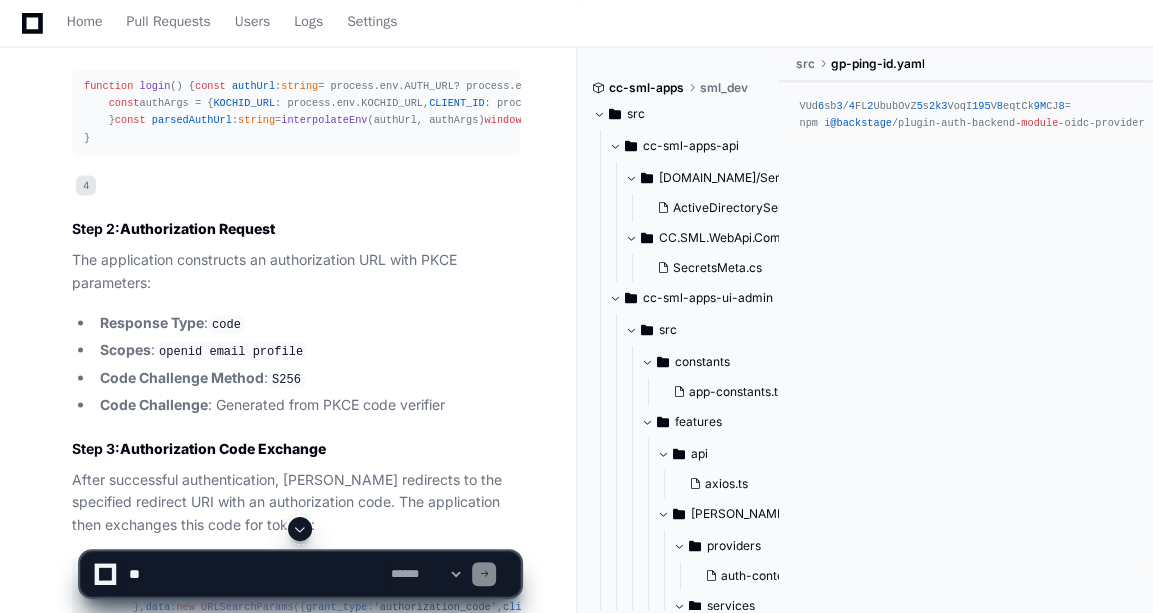 scroll, scrollTop: 1886, scrollLeft: 0, axis: vertical 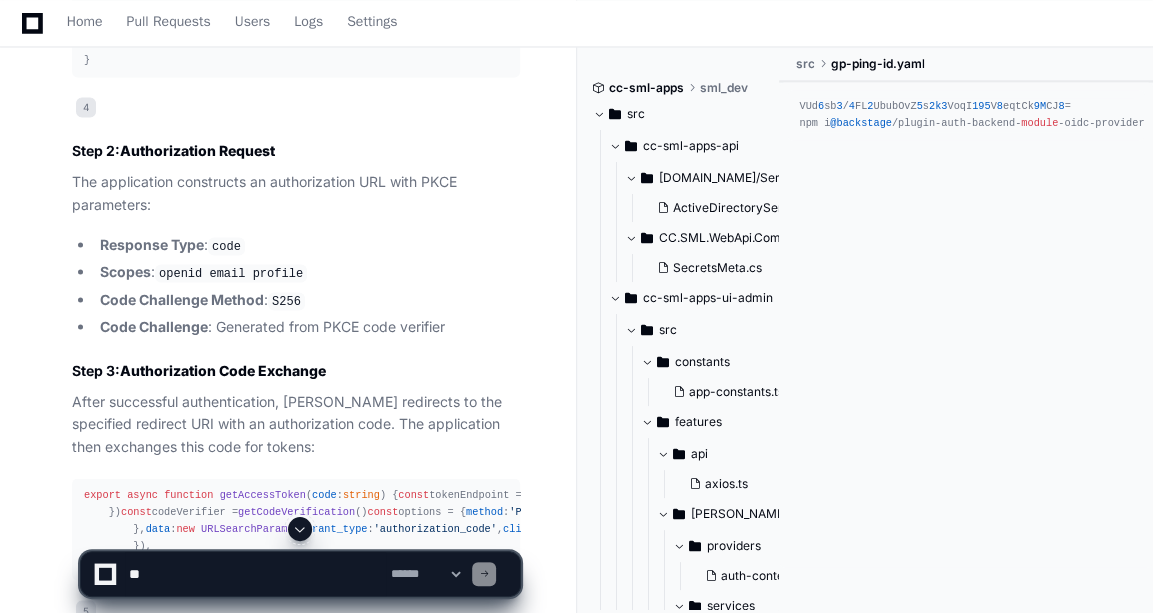 click on "PKCE_SCOPE" 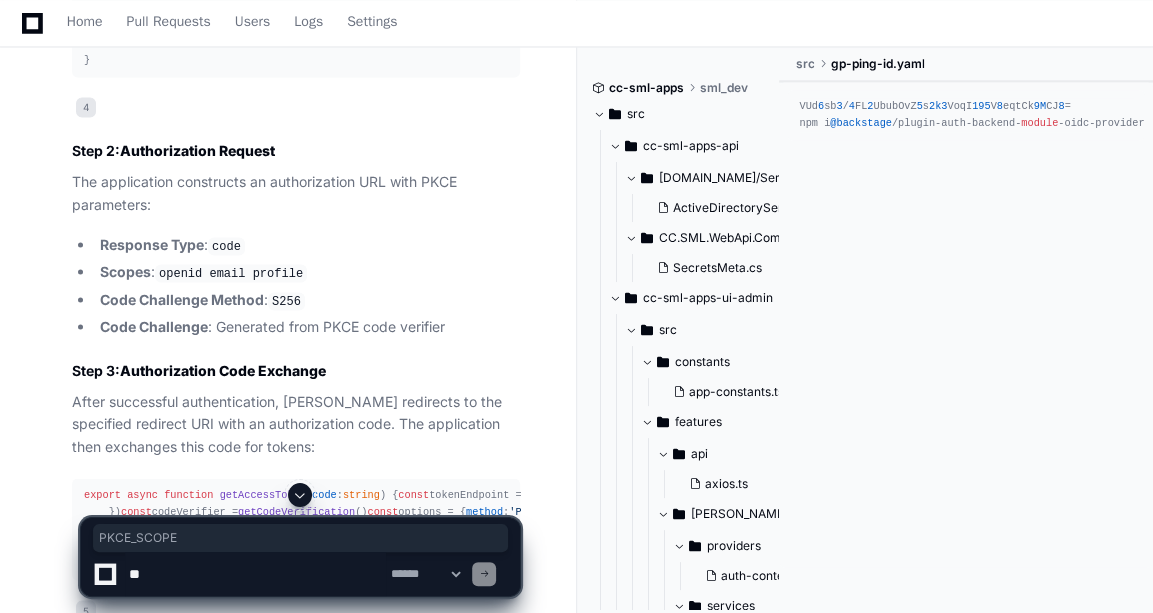 click on "PKCE_SCOPE" 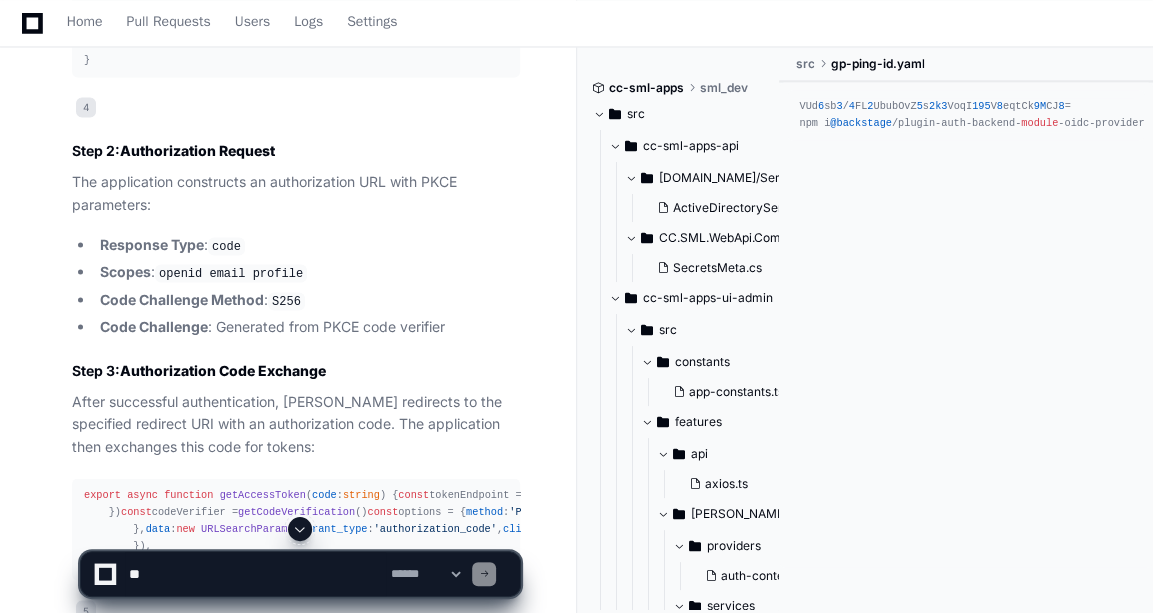drag, startPoint x: 152, startPoint y: 244, endPoint x: 332, endPoint y: 263, distance: 181 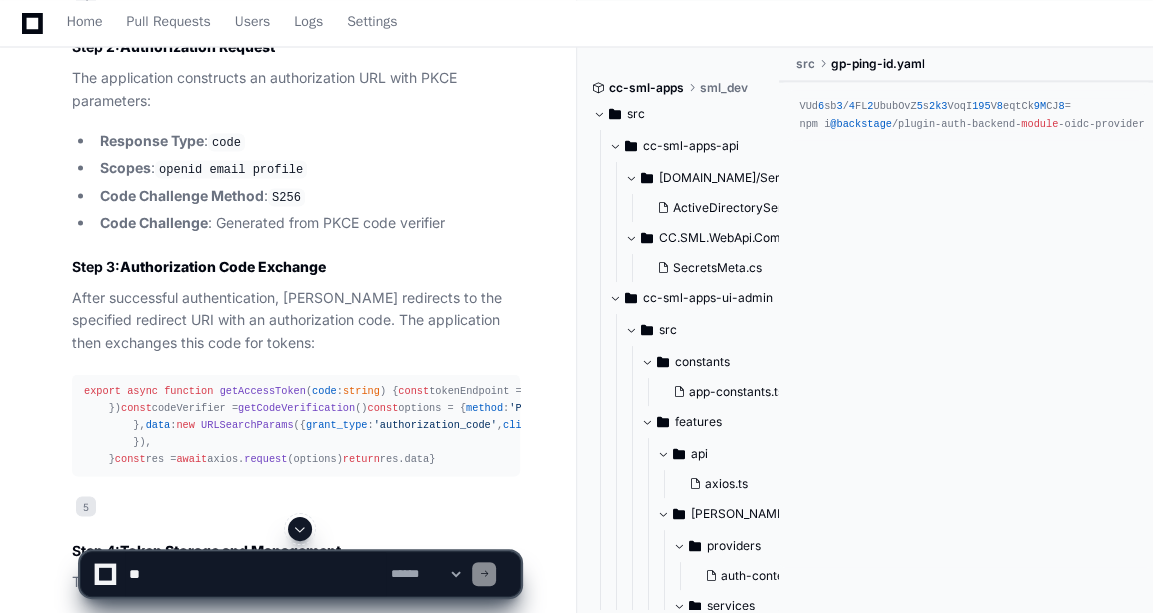 scroll, scrollTop: 1993, scrollLeft: 0, axis: vertical 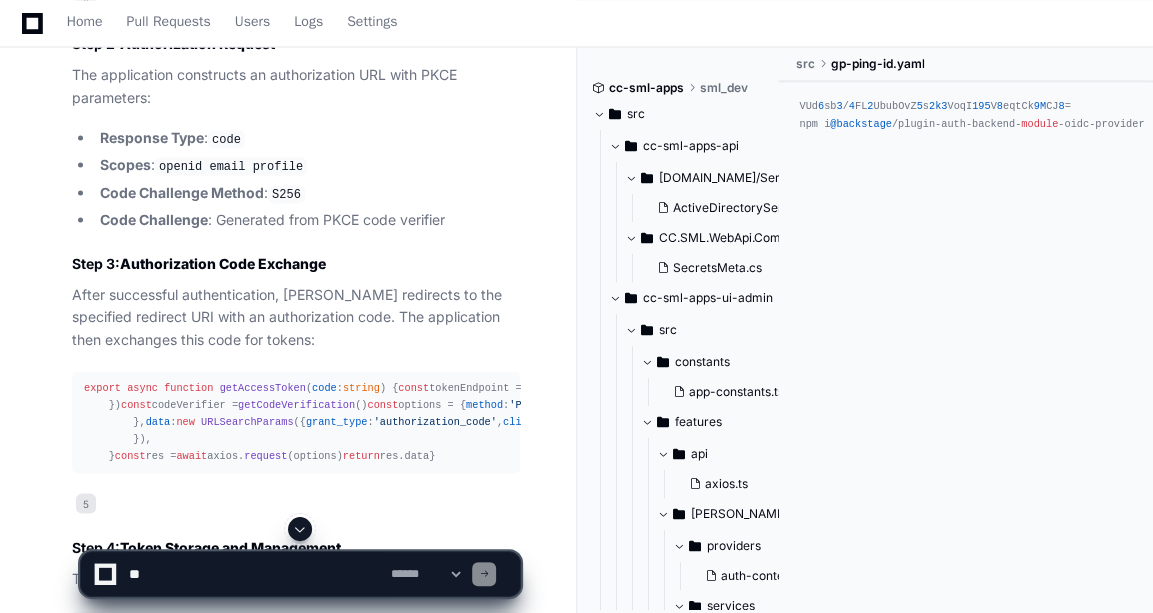 click on "getNewCodeChallange" 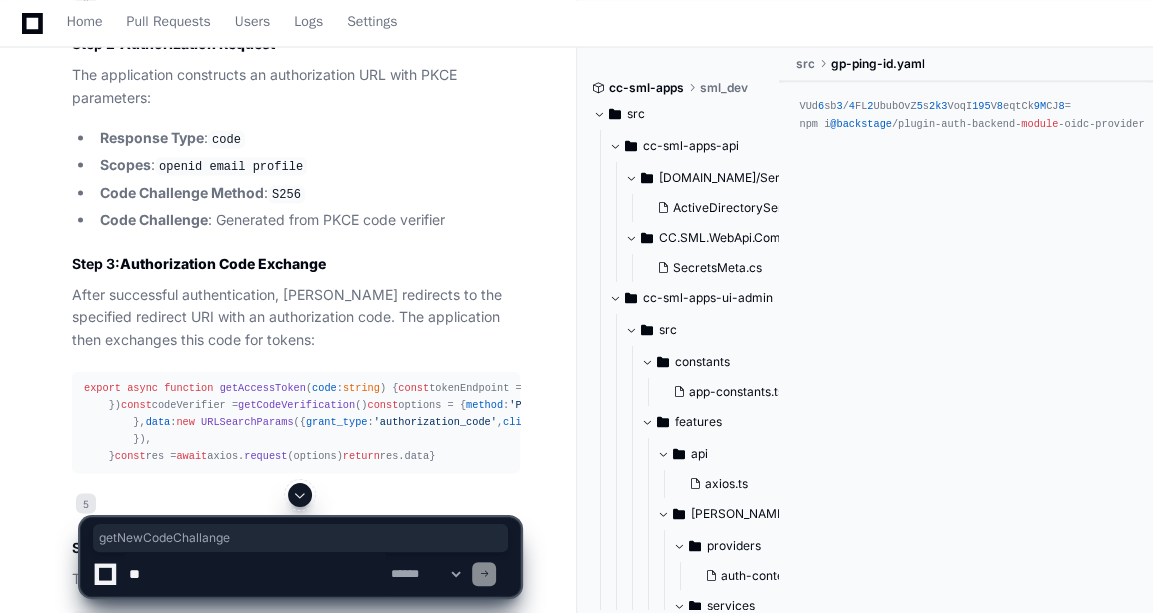 click on "getNewCodeChallange" 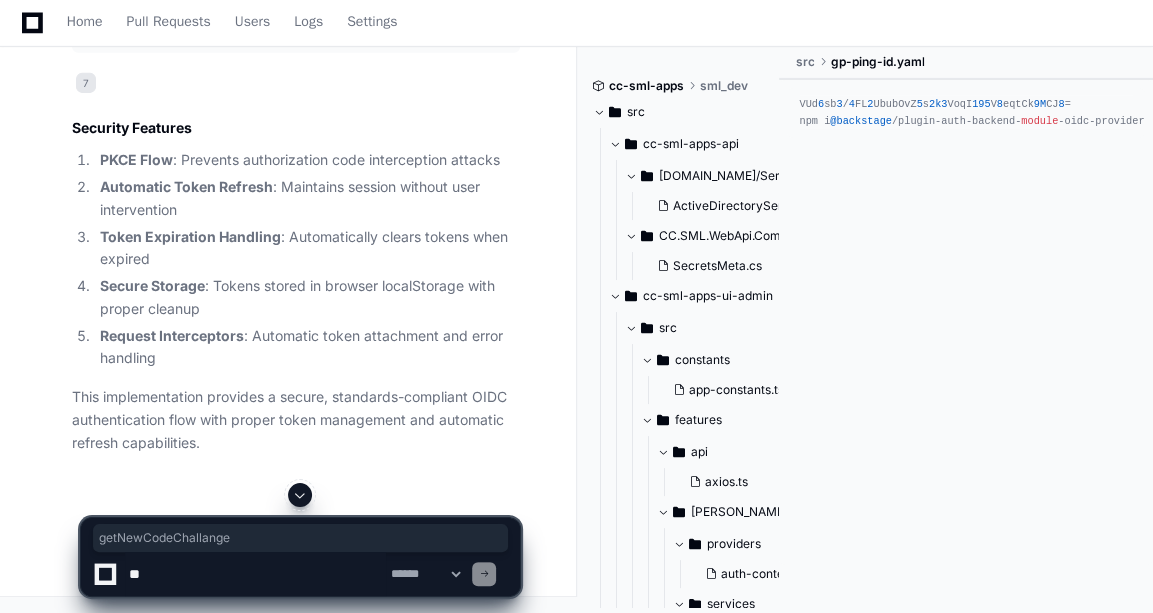 scroll, scrollTop: 4695, scrollLeft: 0, axis: vertical 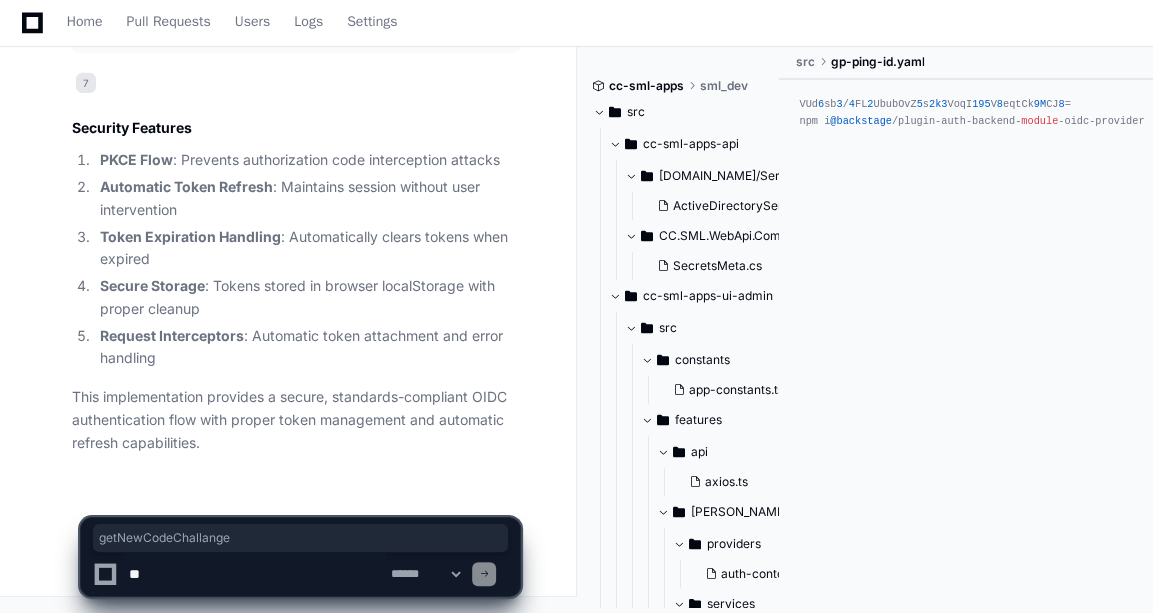 drag, startPoint x: 201, startPoint y: 565, endPoint x: 0, endPoint y: 514, distance: 207.36923 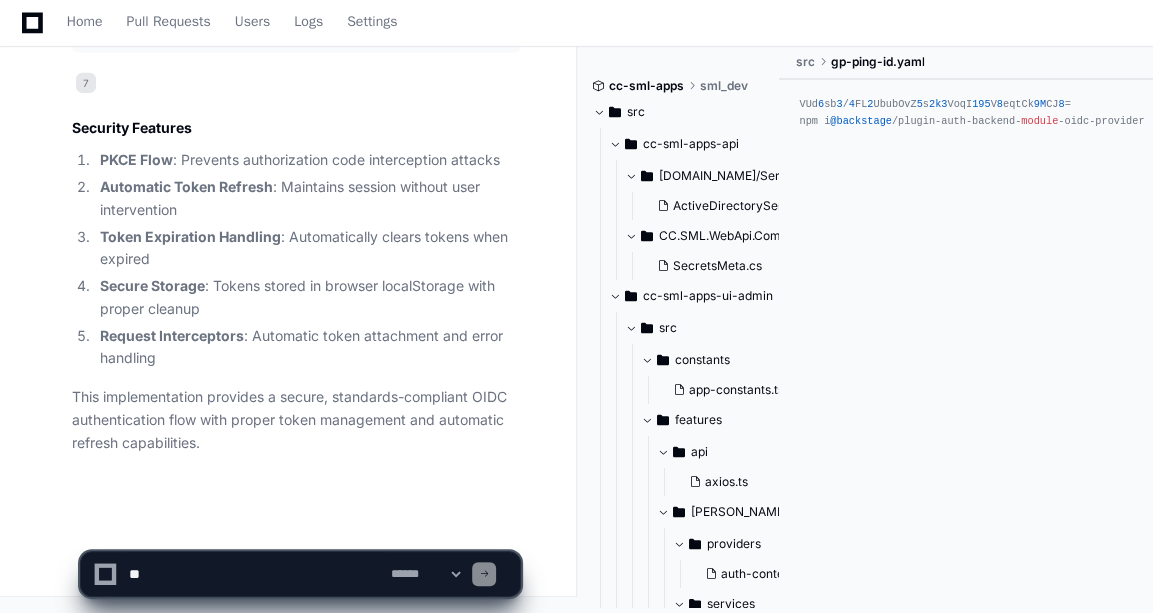 click 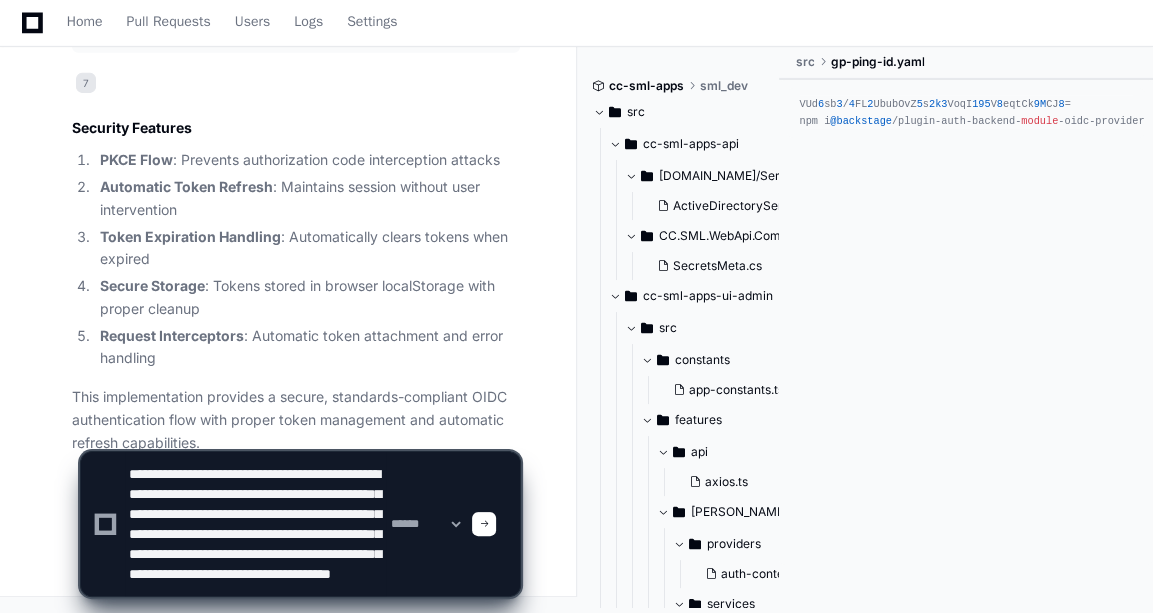 scroll, scrollTop: 48, scrollLeft: 0, axis: vertical 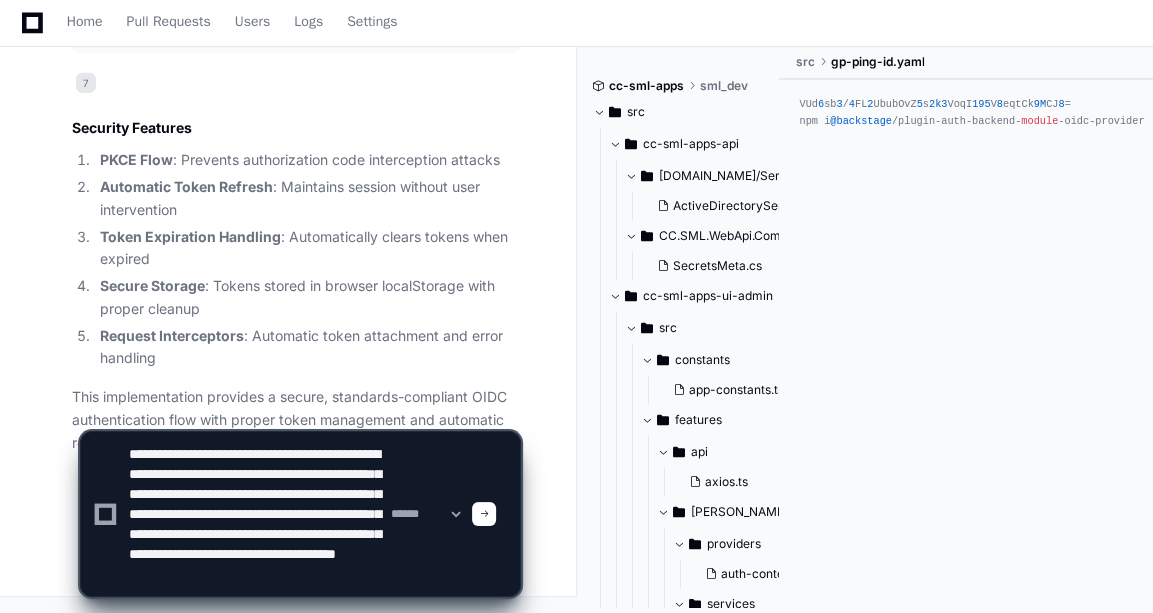 click 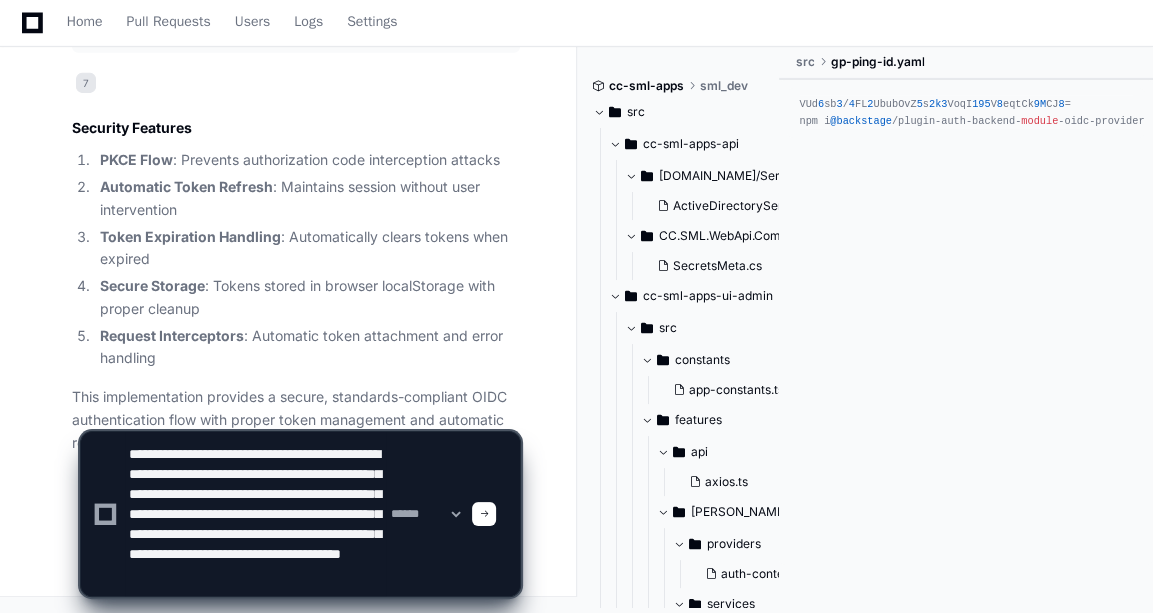 paste on "**********" 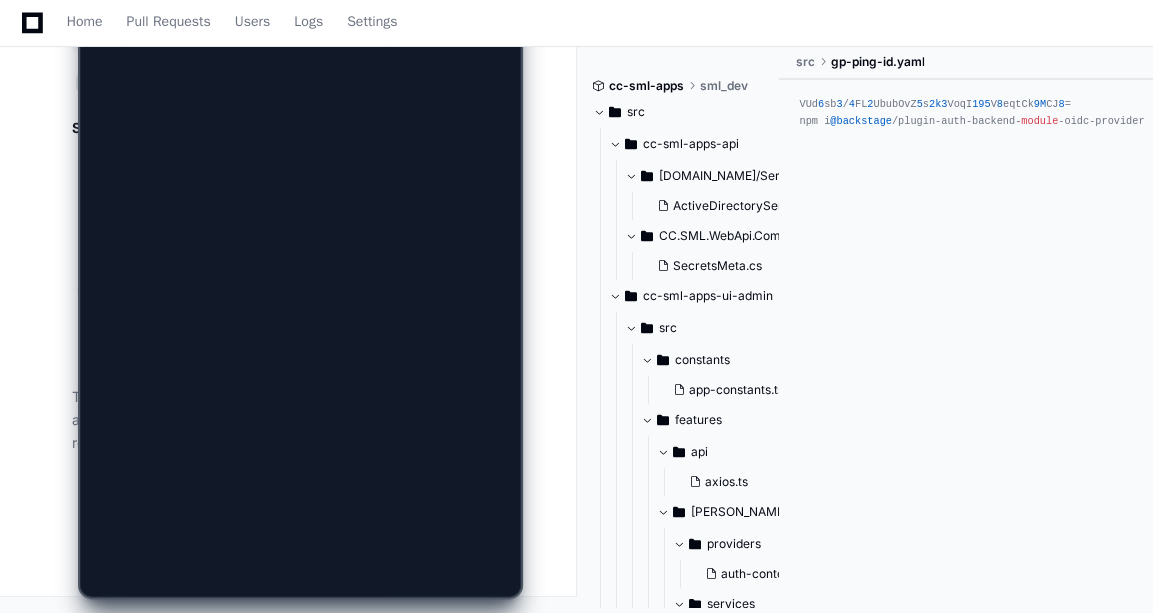 scroll, scrollTop: 0, scrollLeft: 0, axis: both 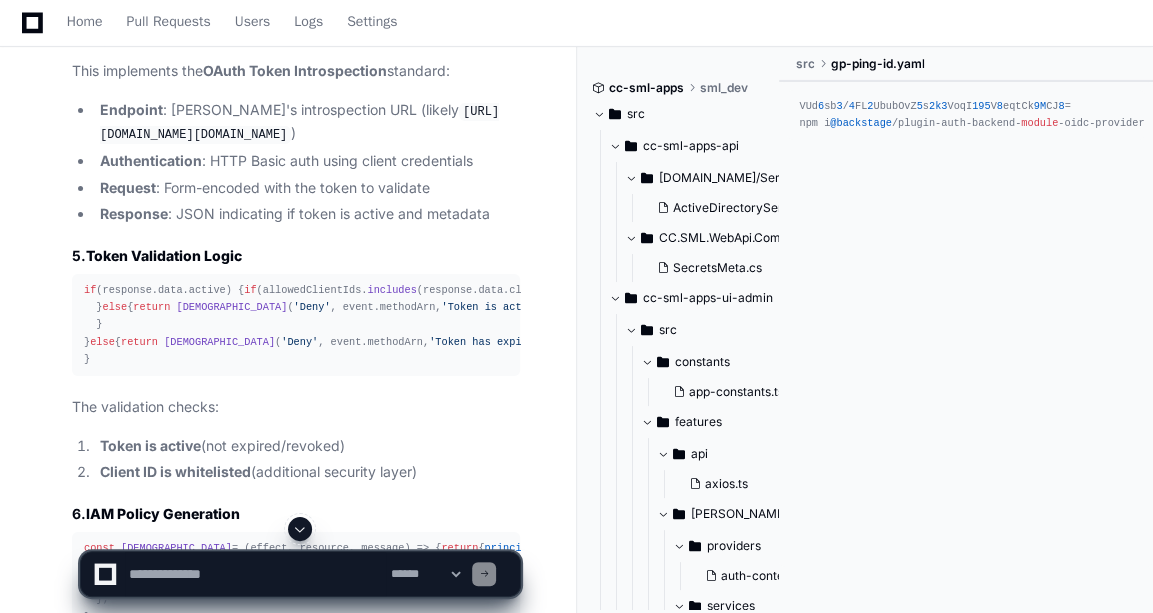 click on "in" 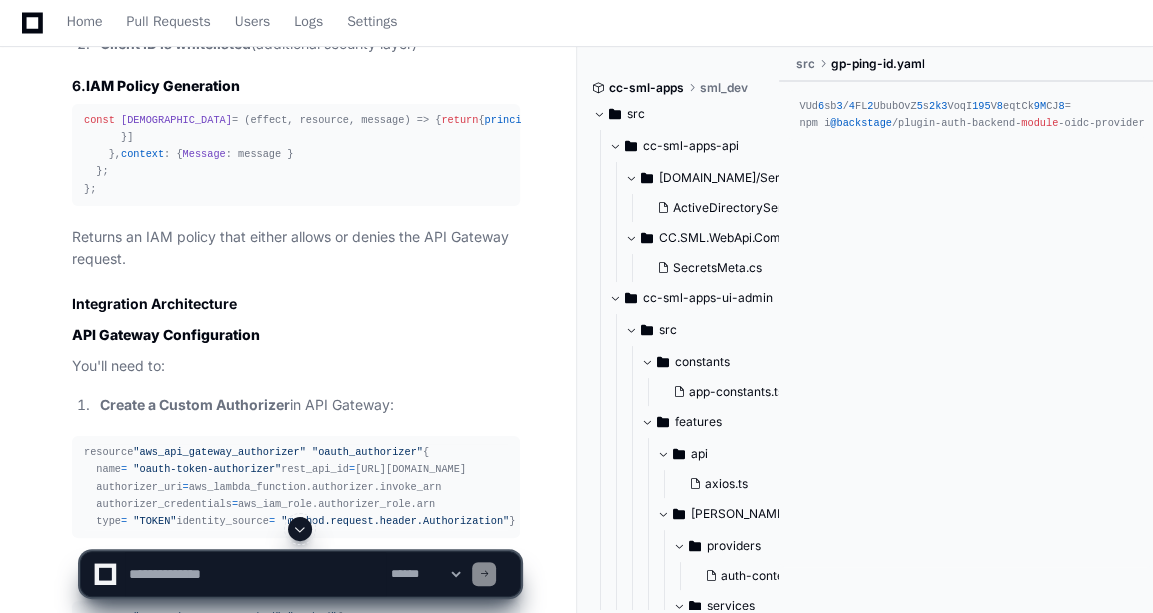scroll, scrollTop: 8477, scrollLeft: 0, axis: vertical 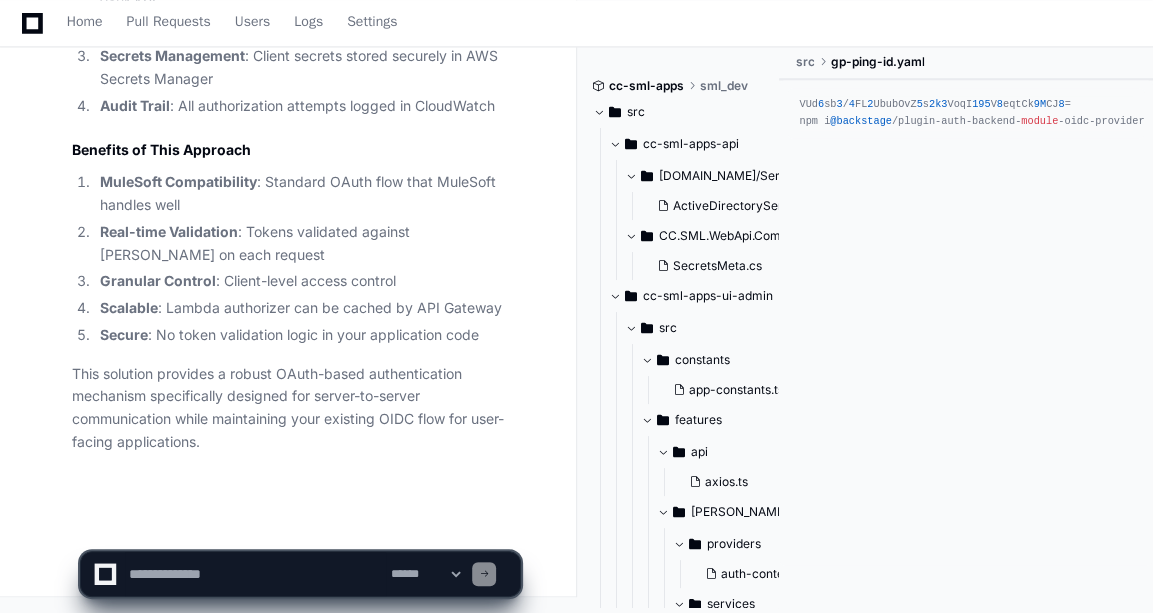 click 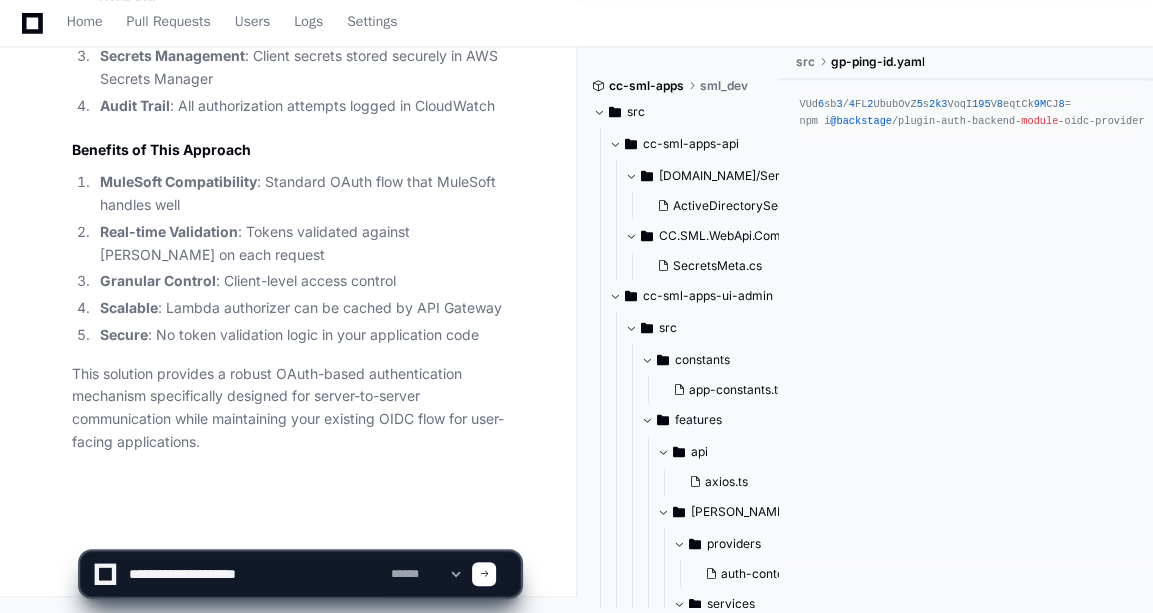 type on "**********" 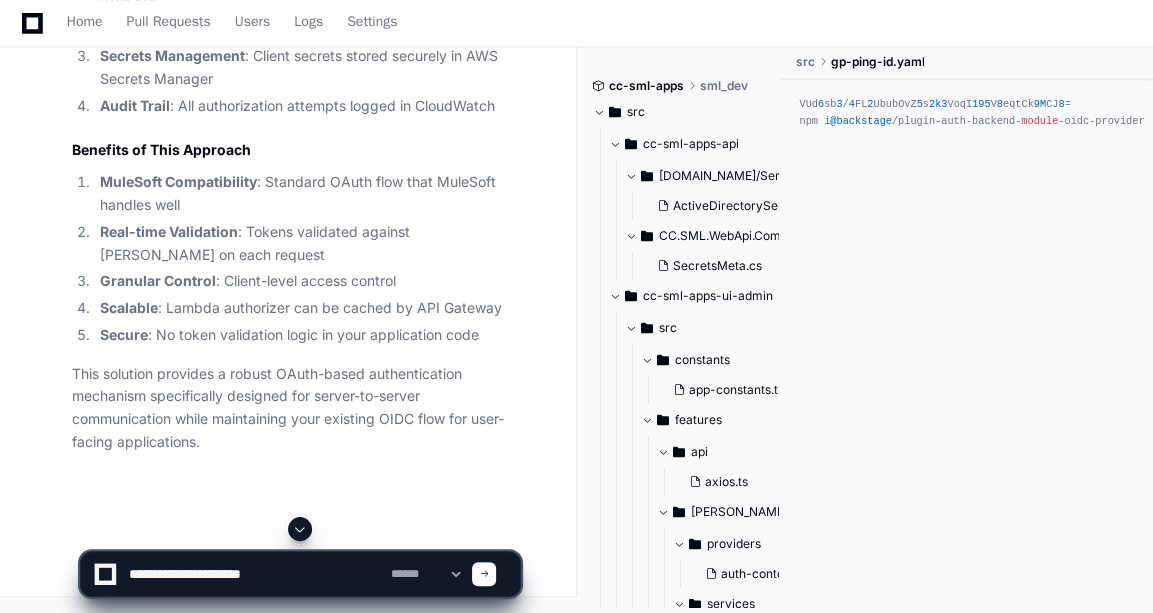 scroll, scrollTop: 10327, scrollLeft: 0, axis: vertical 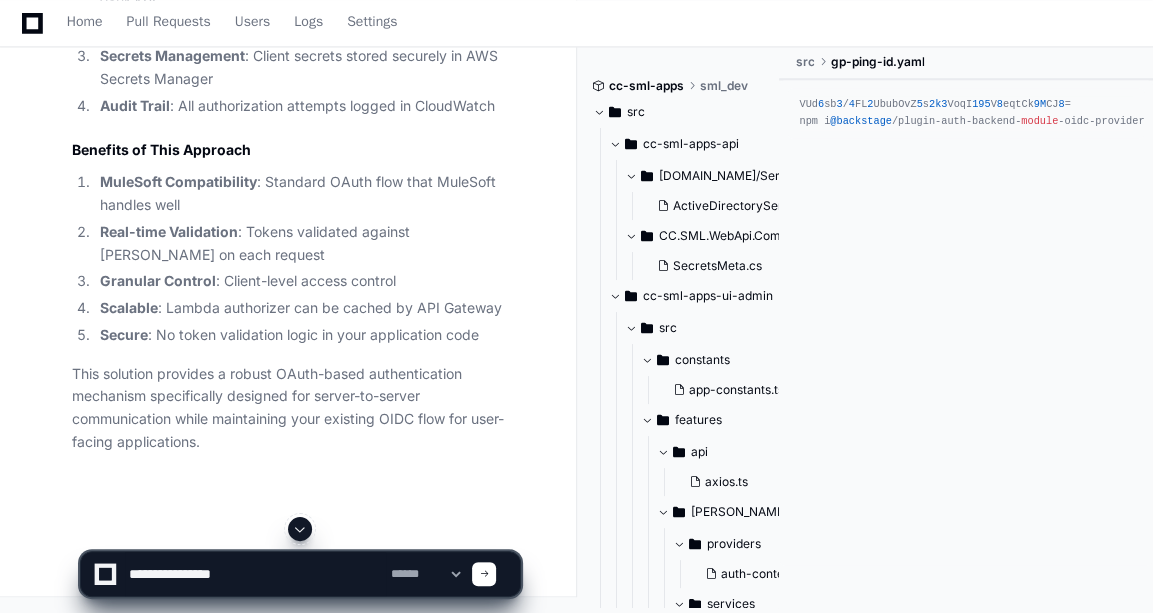 paste on "**********" 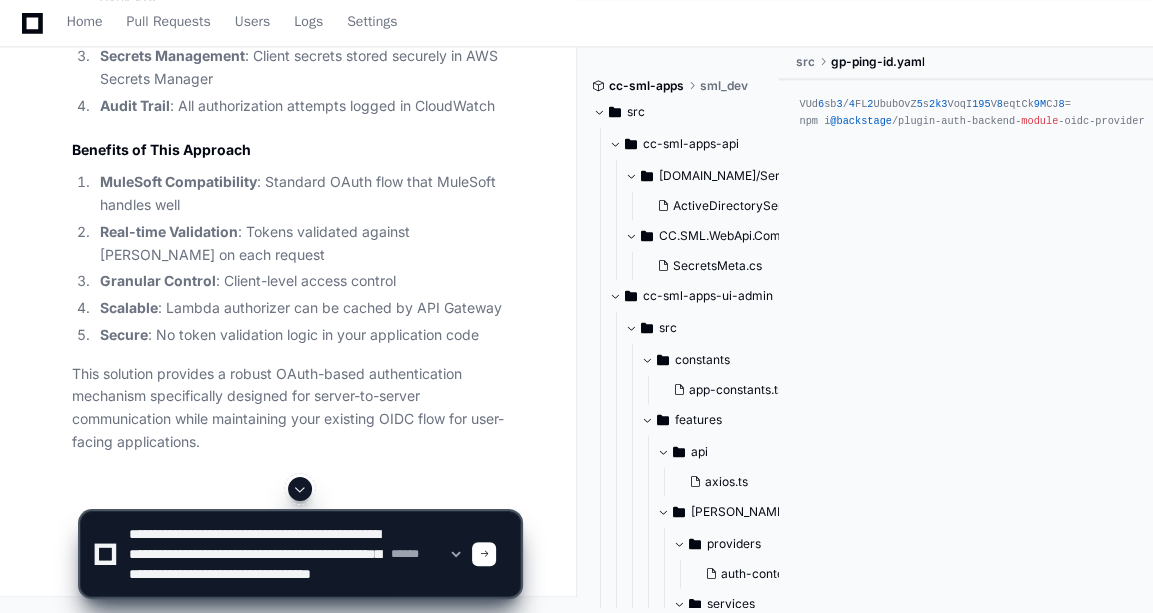 scroll, scrollTop: 19, scrollLeft: 0, axis: vertical 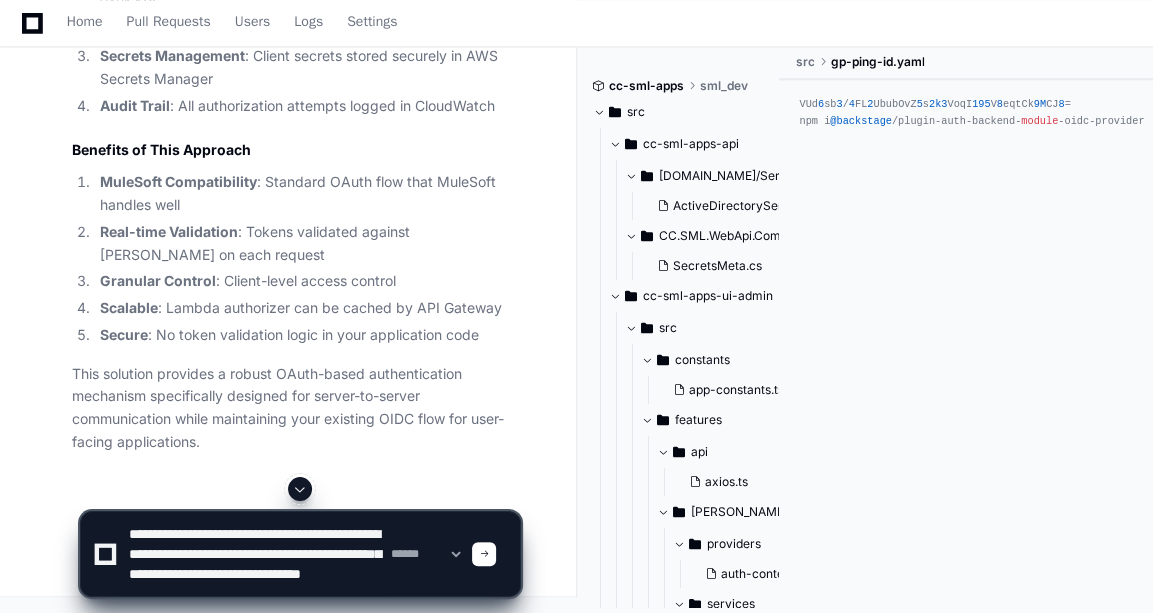 type on "**********" 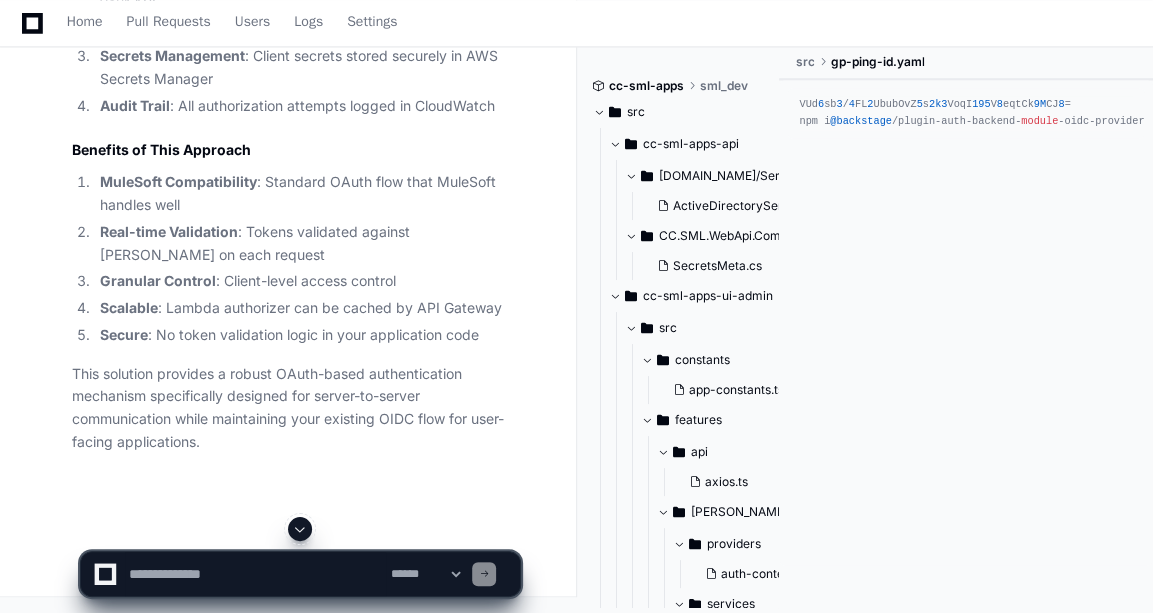 scroll, scrollTop: 0, scrollLeft: 0, axis: both 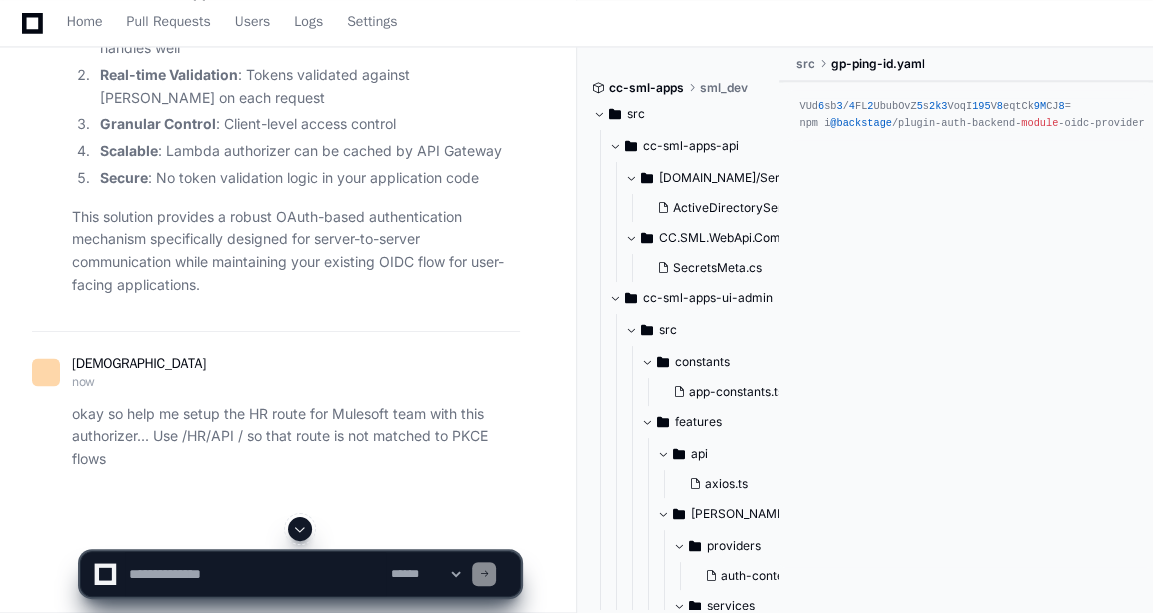type 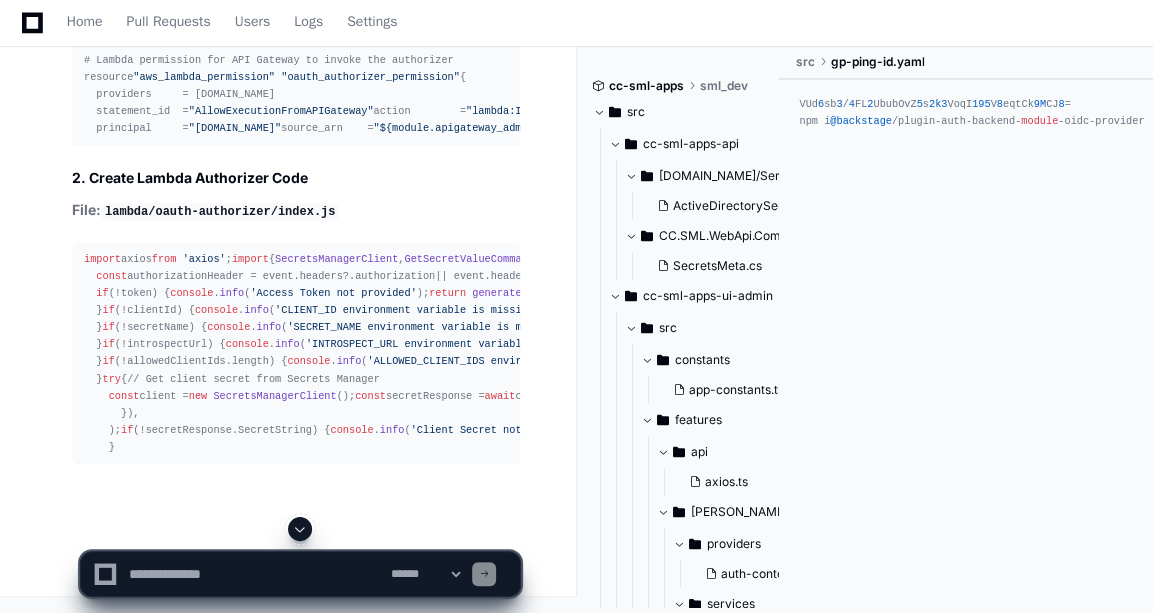 scroll, scrollTop: 13022, scrollLeft: 0, axis: vertical 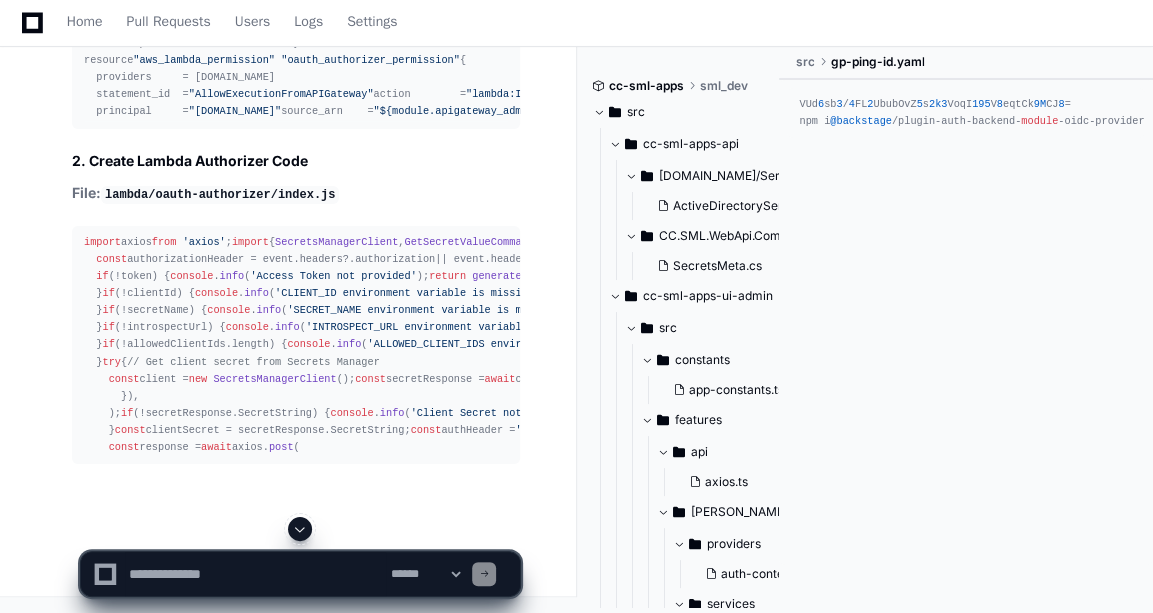 click 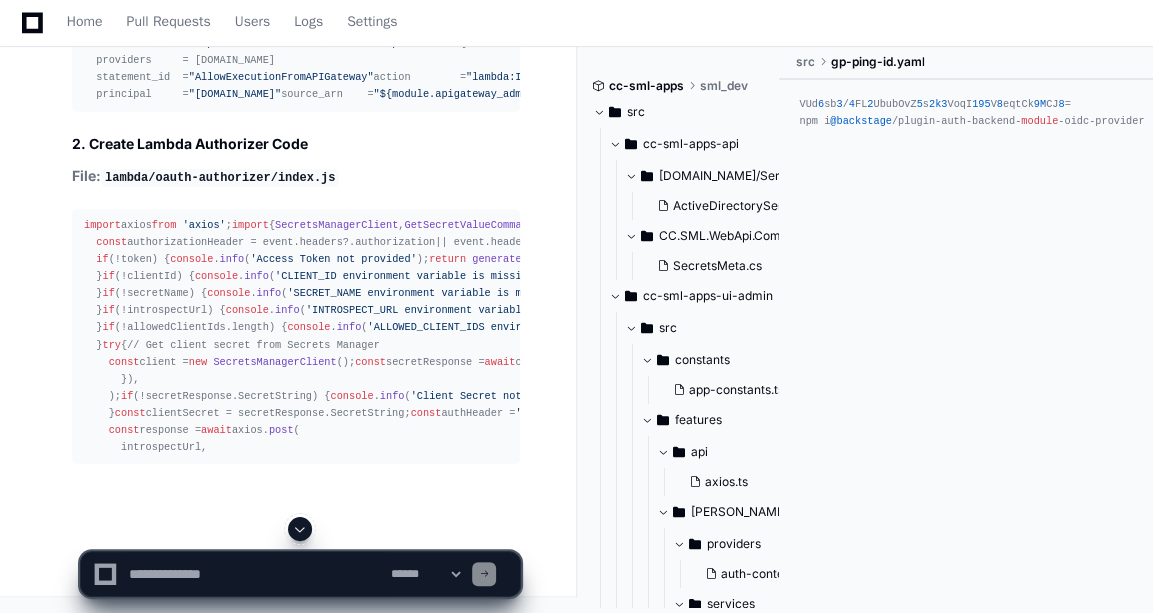scroll, scrollTop: 15523, scrollLeft: 0, axis: vertical 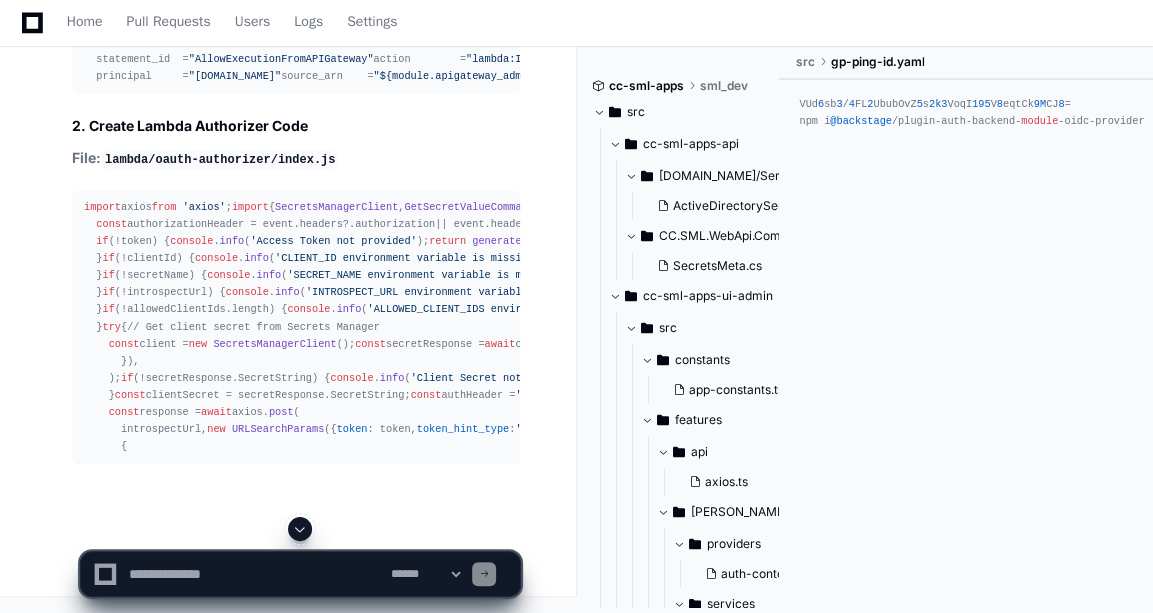 click 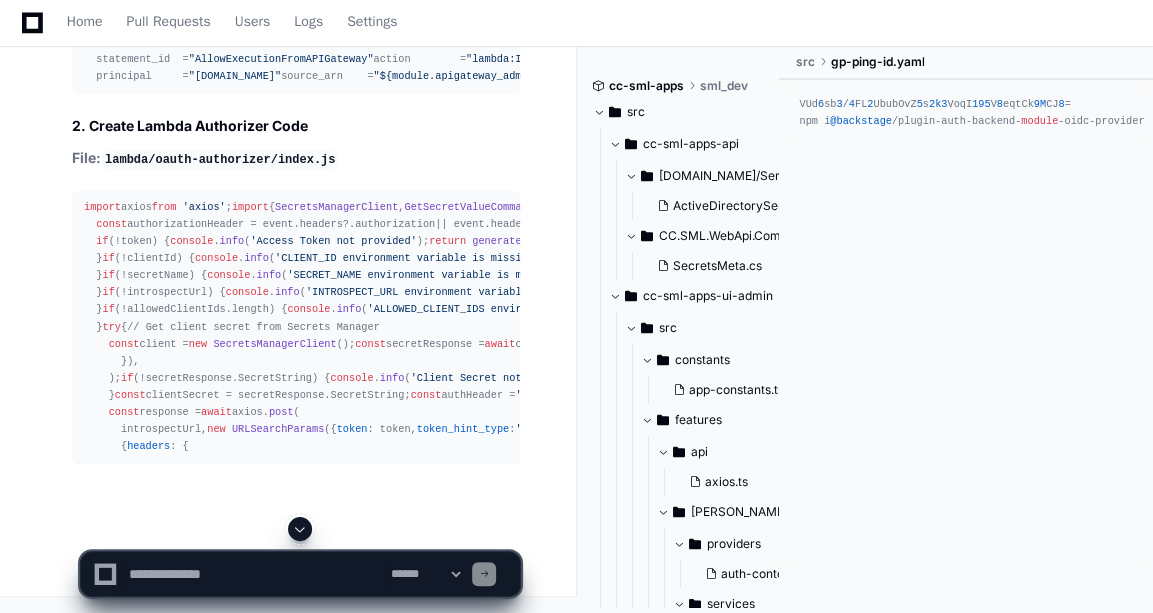 scroll, scrollTop: 15626, scrollLeft: 0, axis: vertical 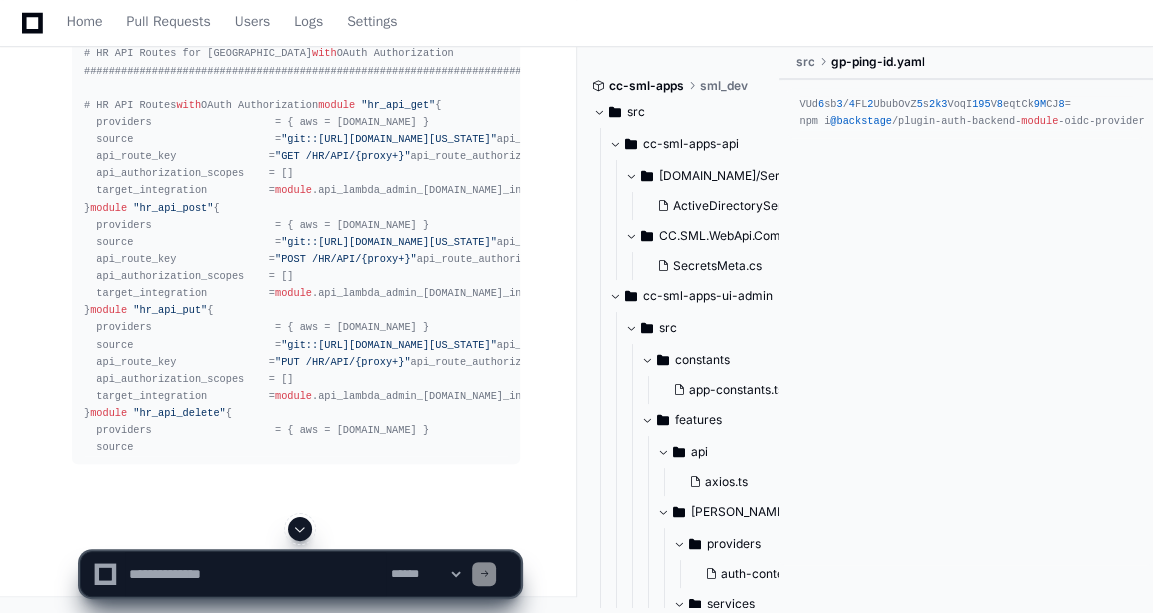 click 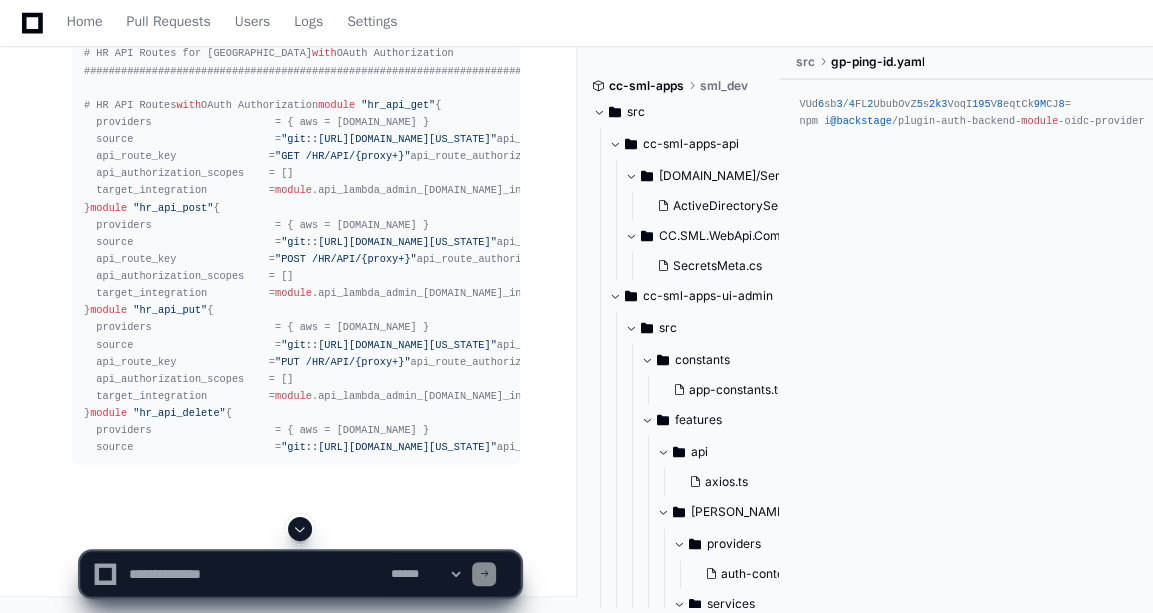 click 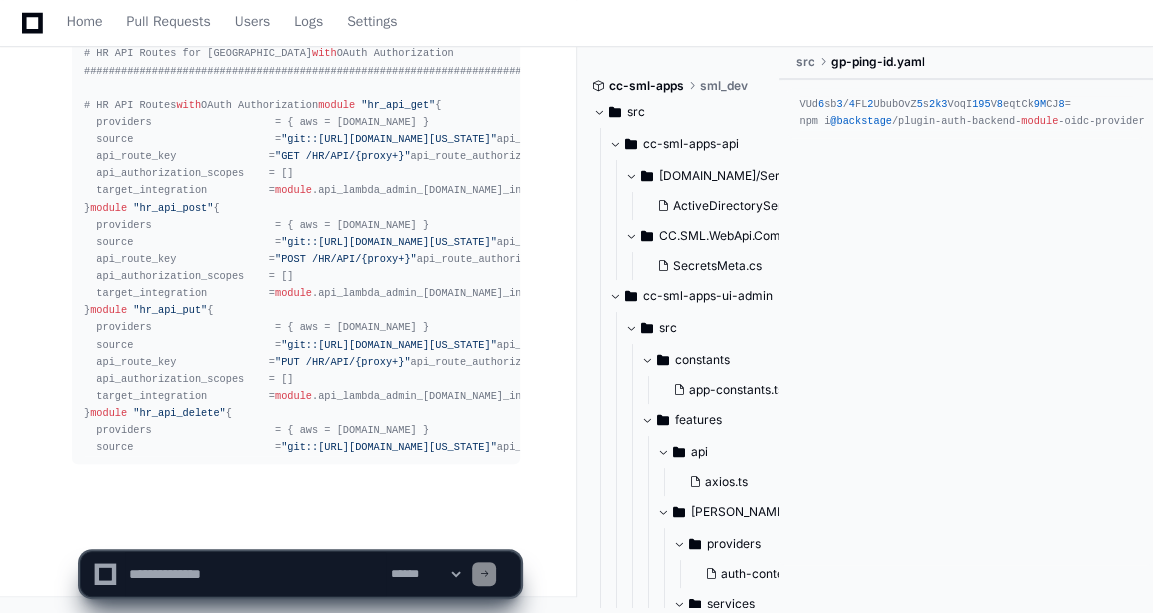 scroll, scrollTop: 17247, scrollLeft: 0, axis: vertical 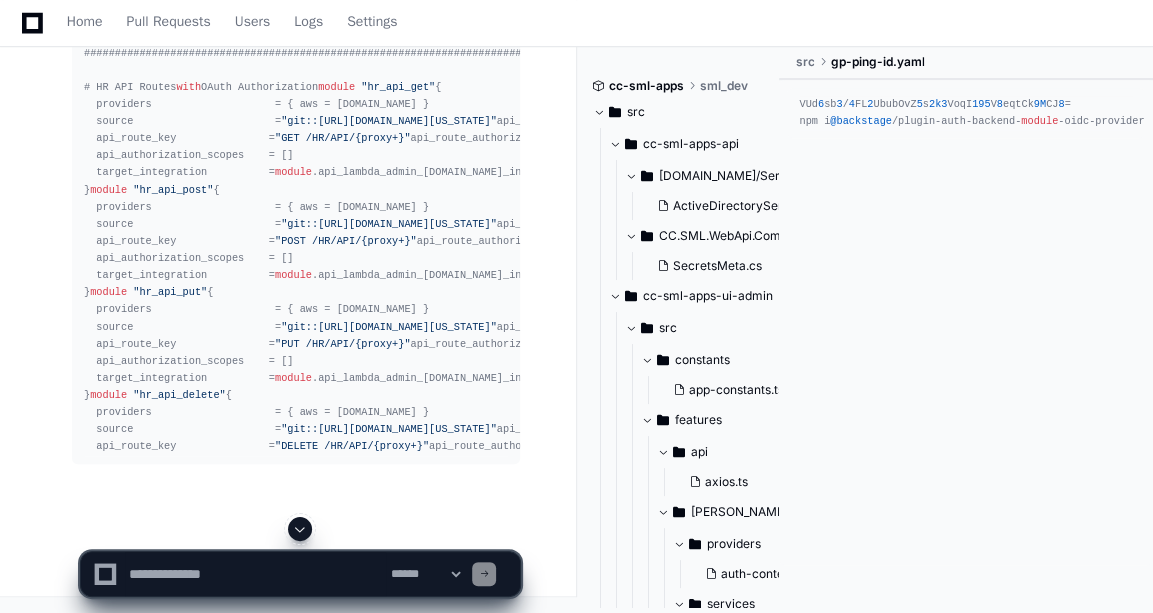 click 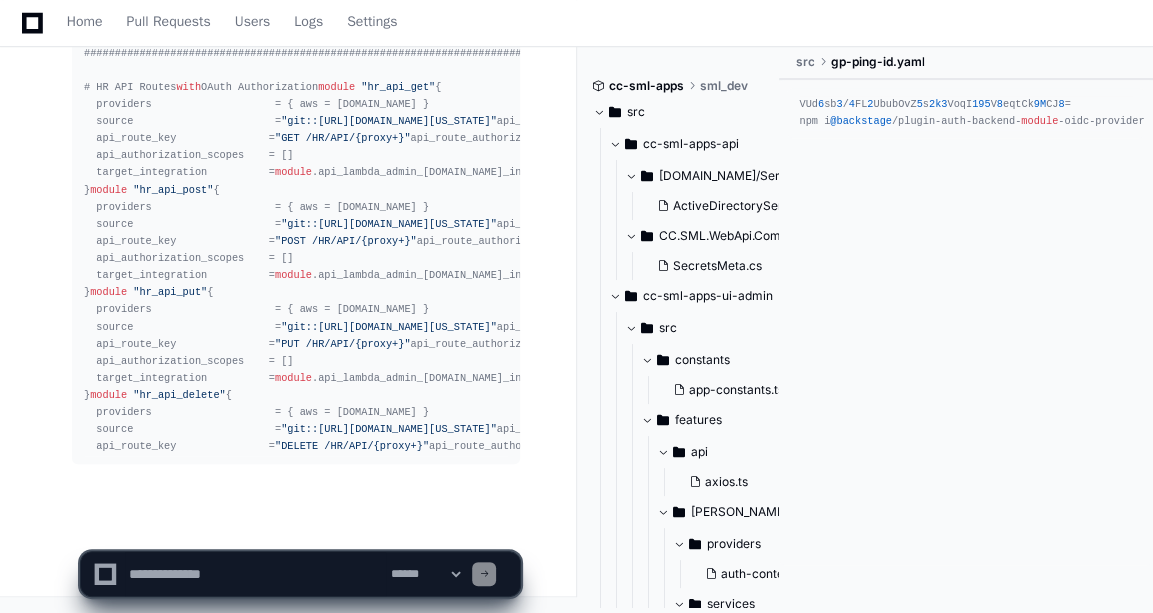 scroll, scrollTop: 17315, scrollLeft: 0, axis: vertical 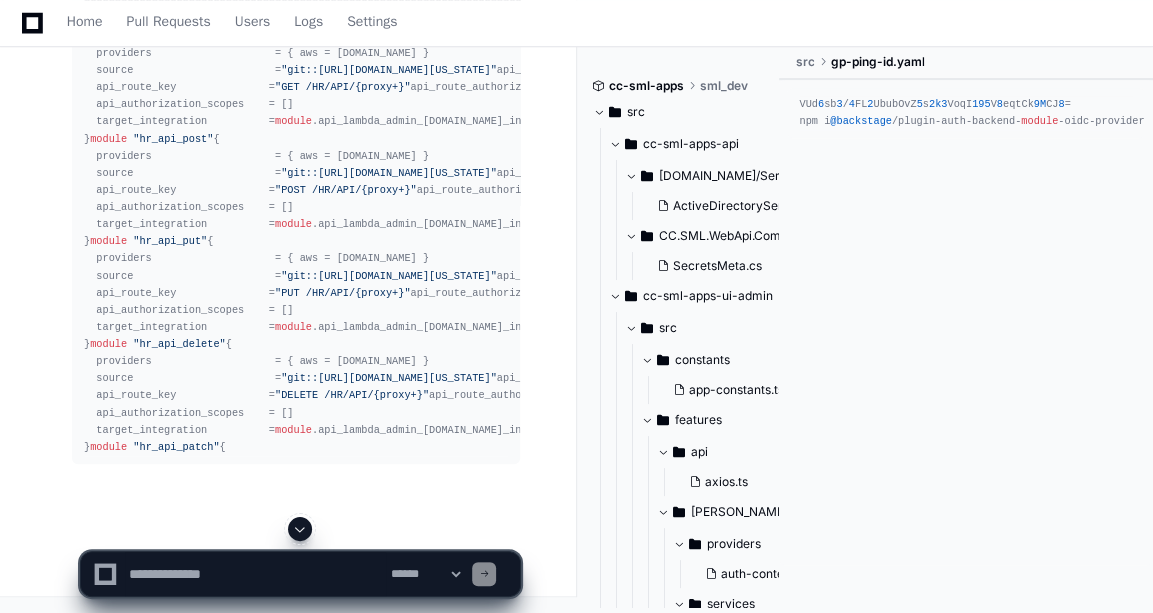 click 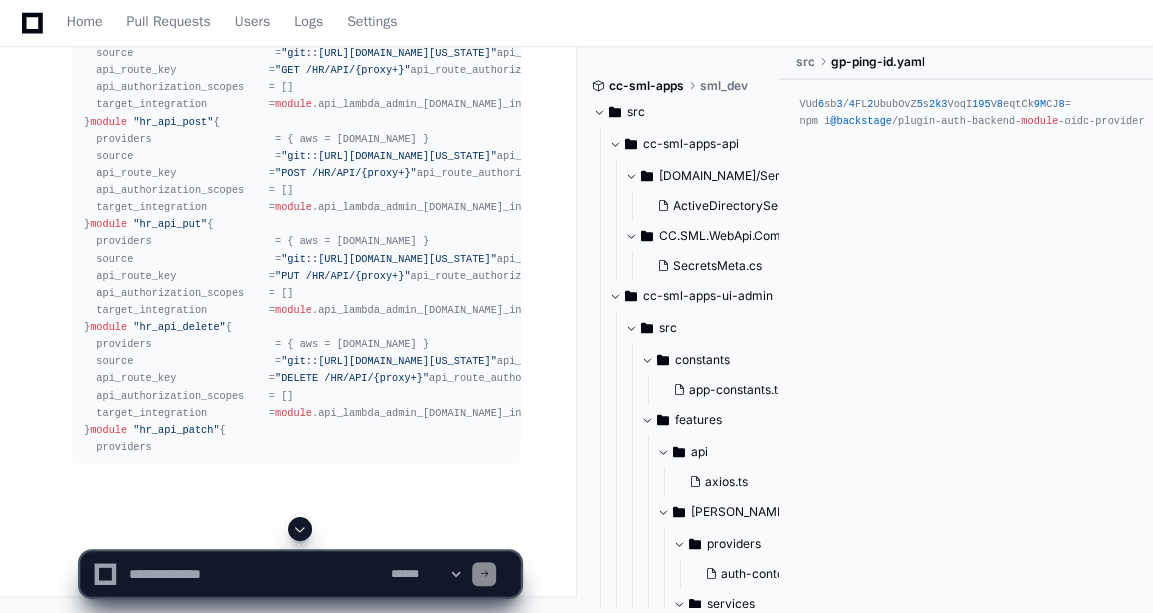 scroll, scrollTop: 17401, scrollLeft: 0, axis: vertical 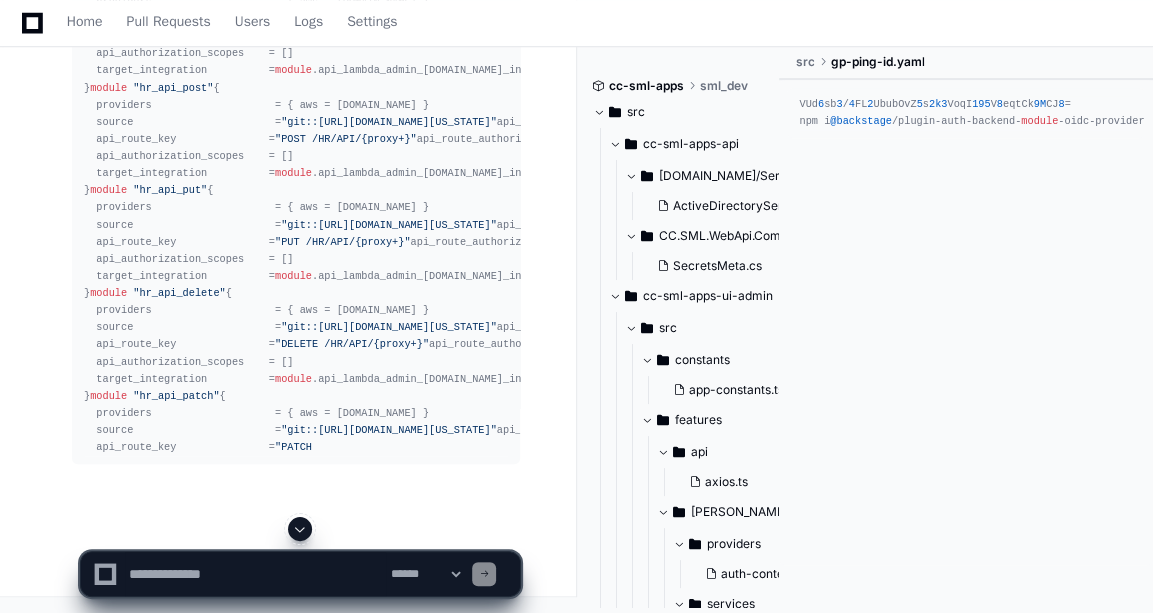 click 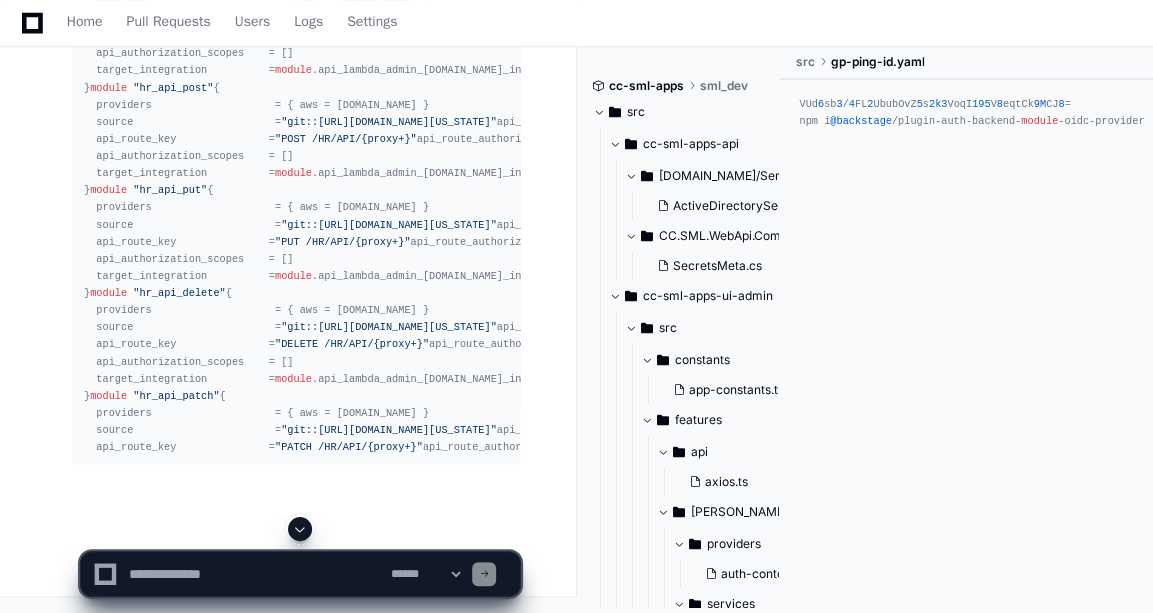 scroll, scrollTop: 17470, scrollLeft: 0, axis: vertical 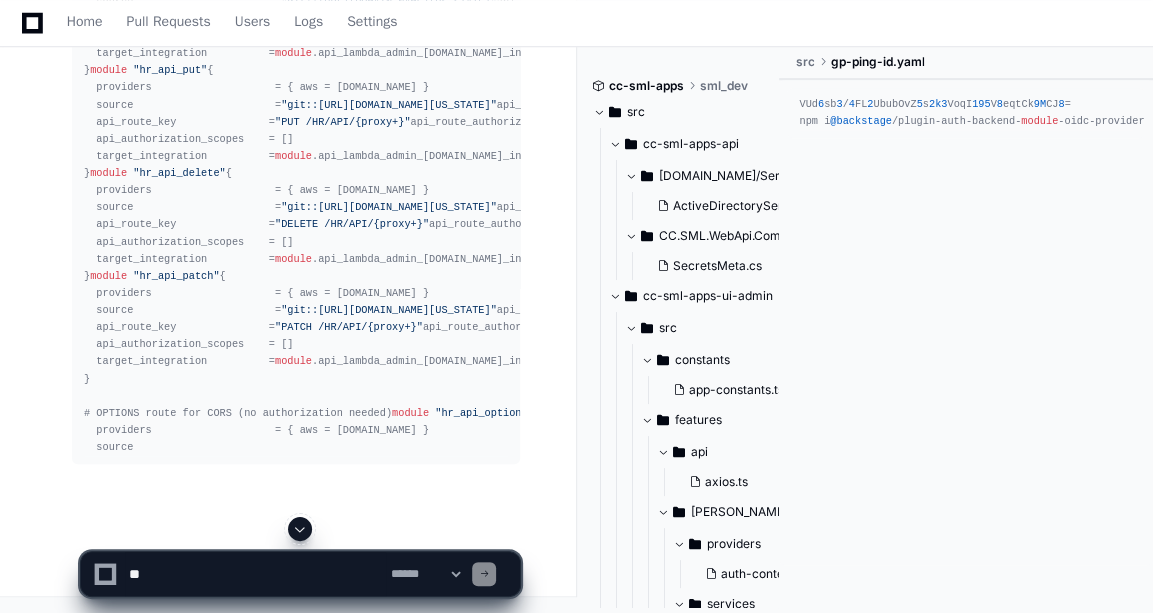 click 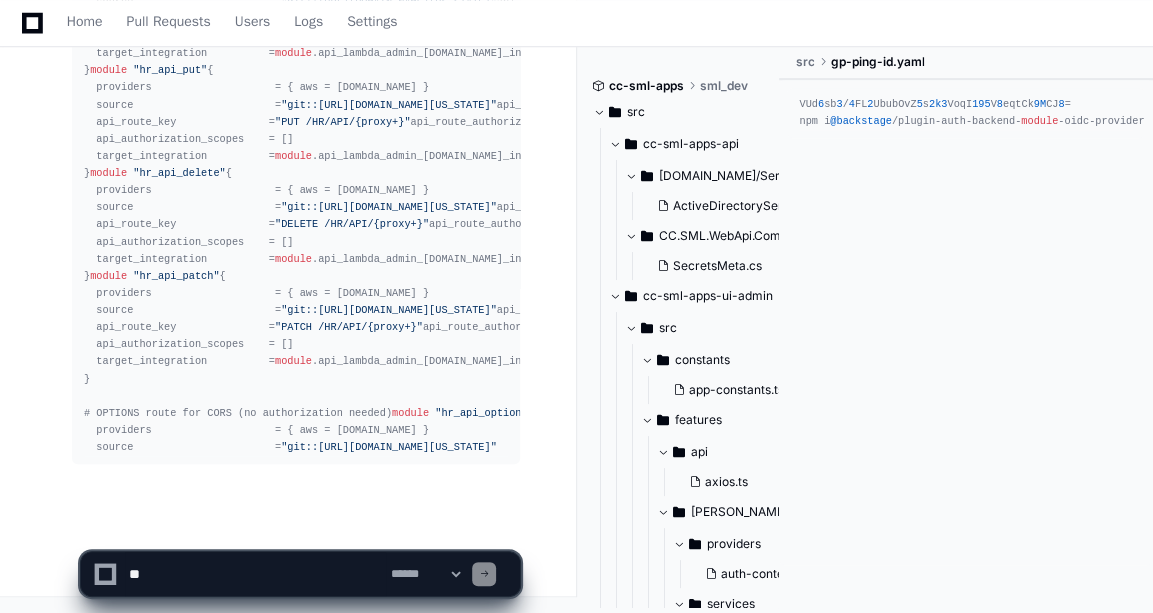 scroll, scrollTop: 17658, scrollLeft: 0, axis: vertical 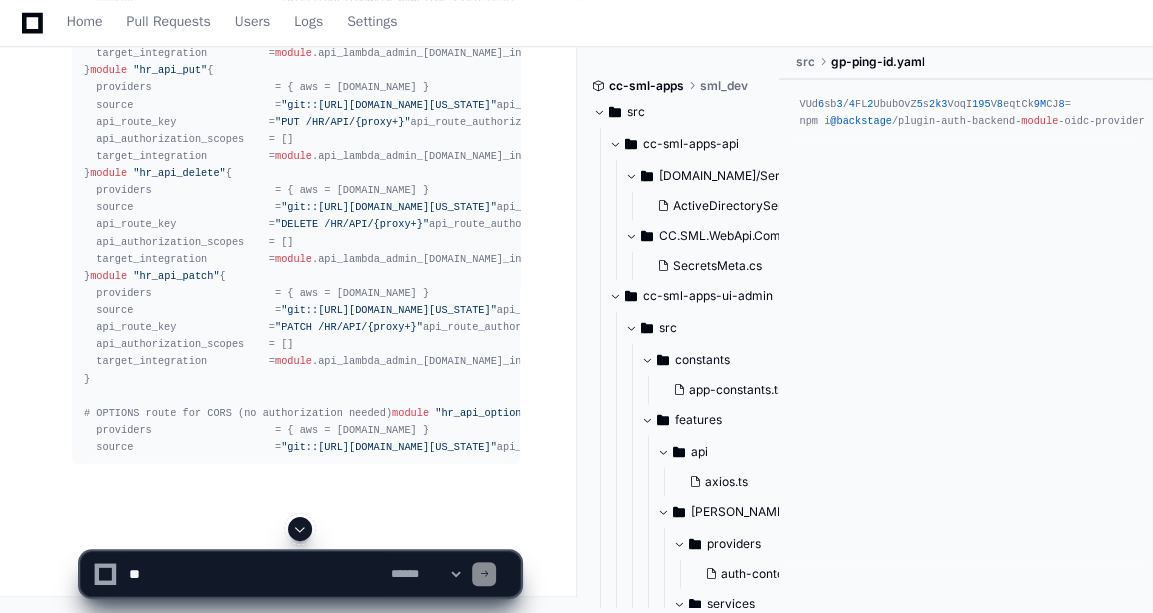 click 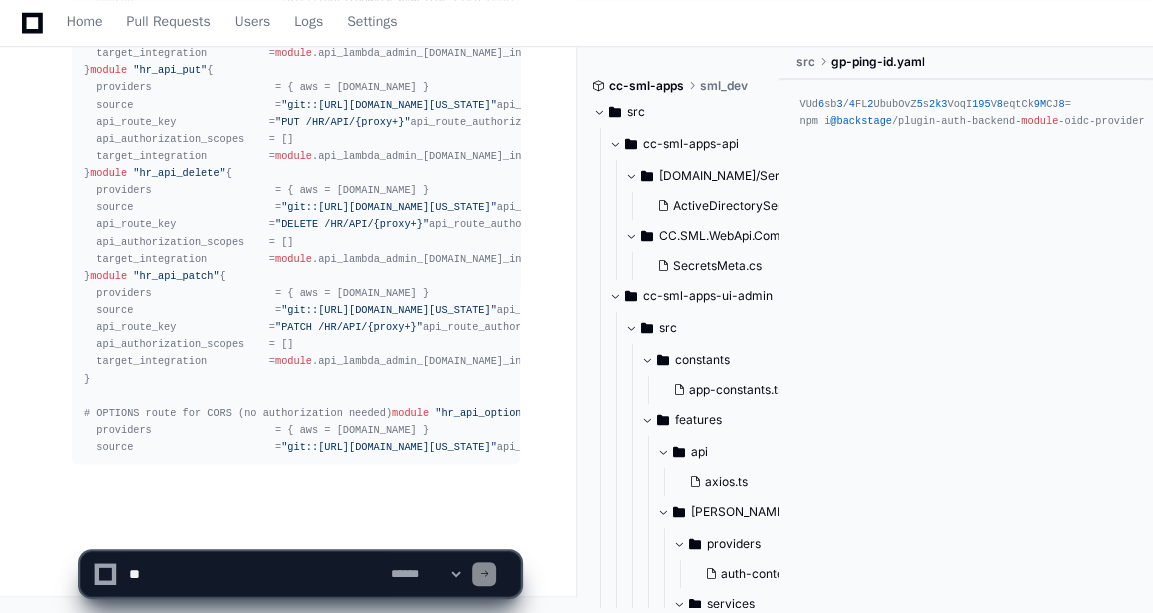 scroll, scrollTop: 17675, scrollLeft: 0, axis: vertical 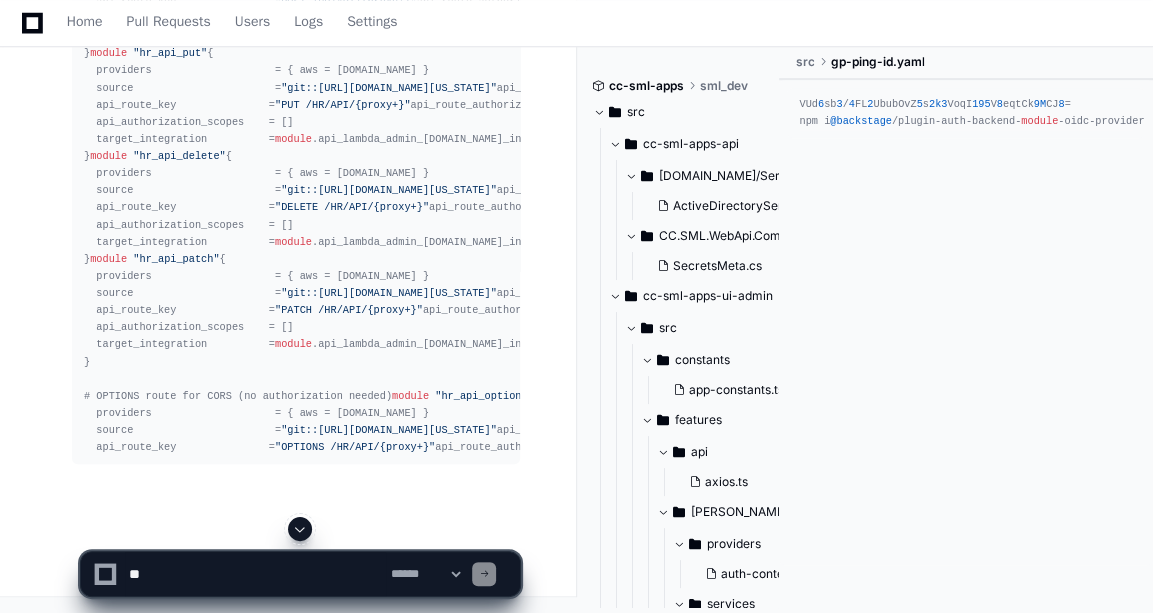 click 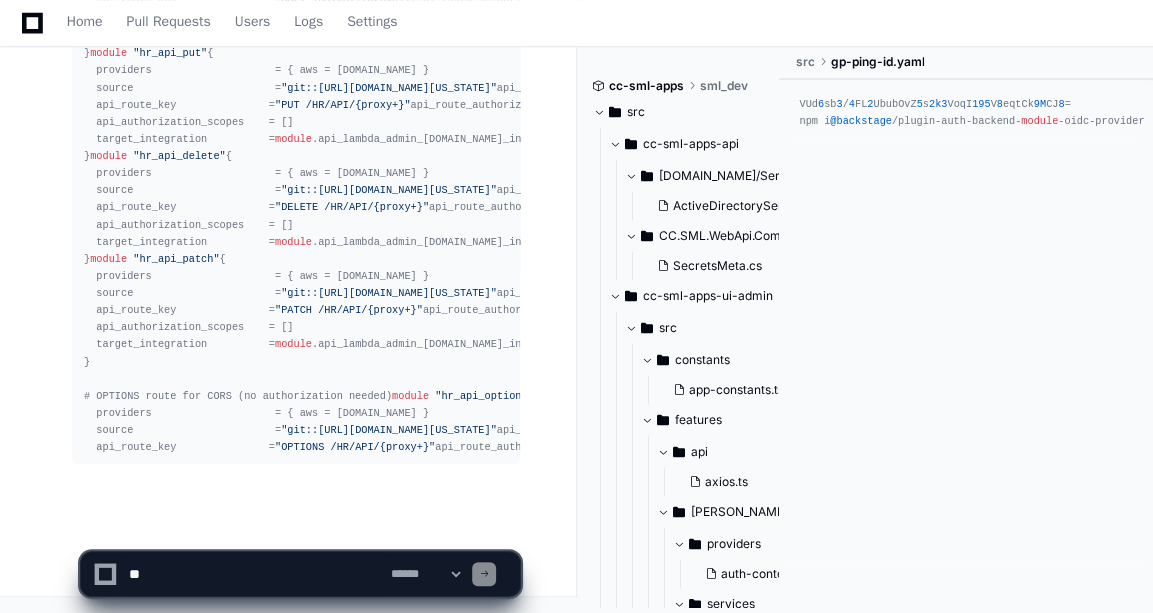 scroll, scrollTop: 17744, scrollLeft: 0, axis: vertical 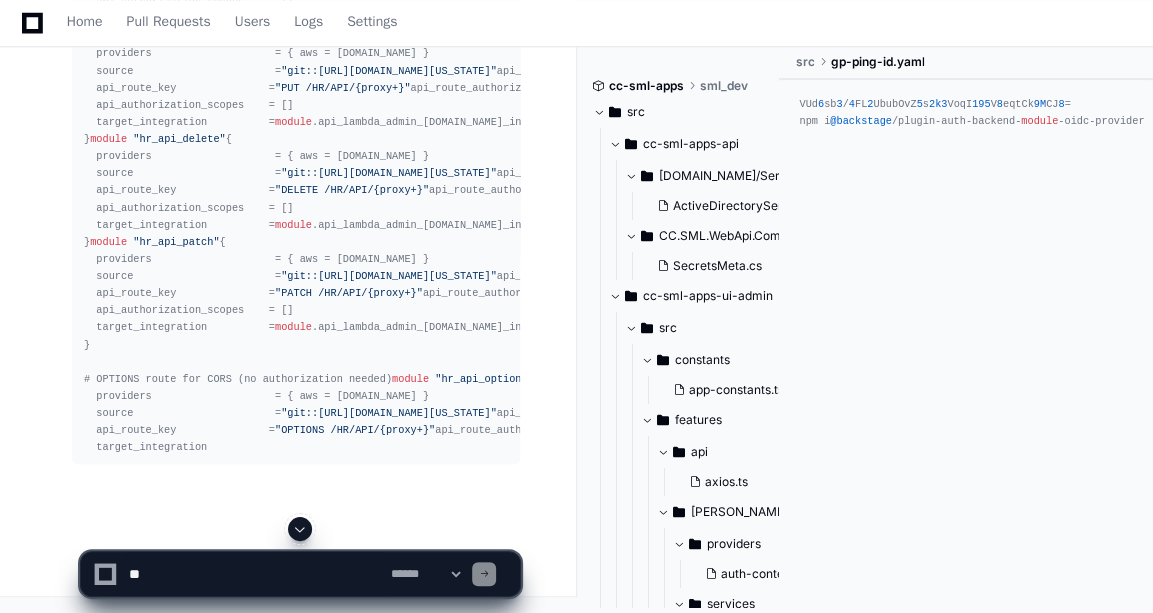 click 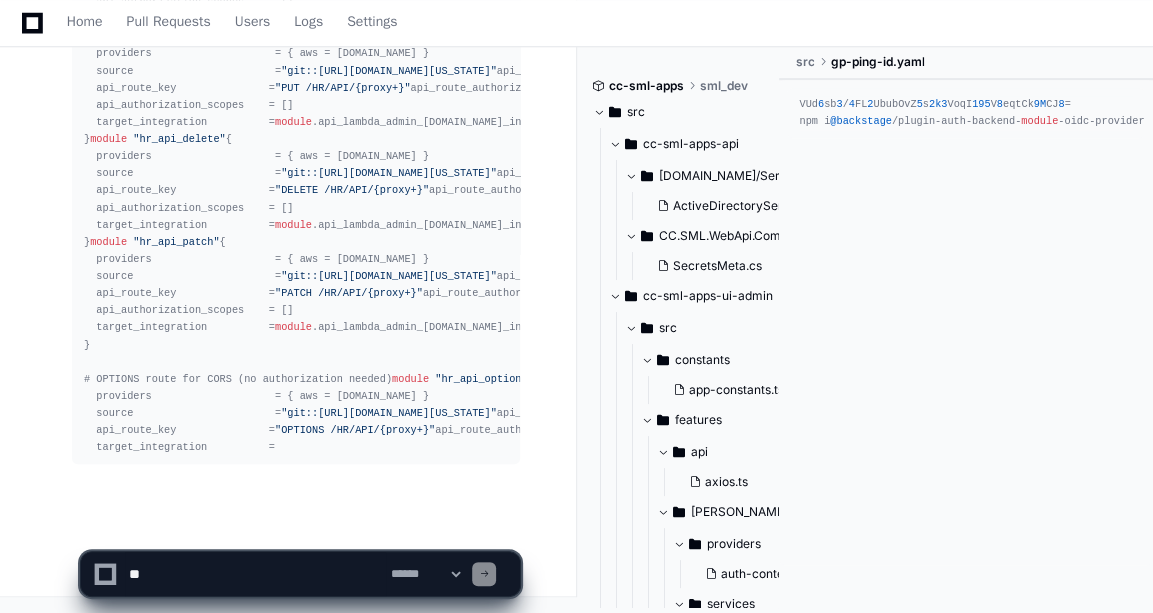 click on "**********" 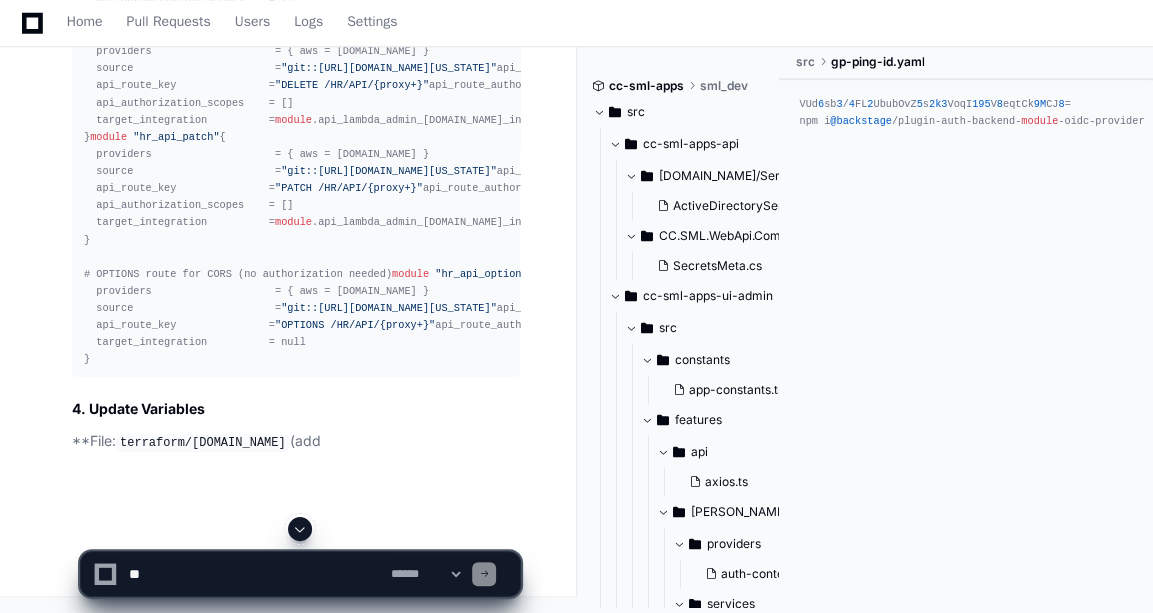 click 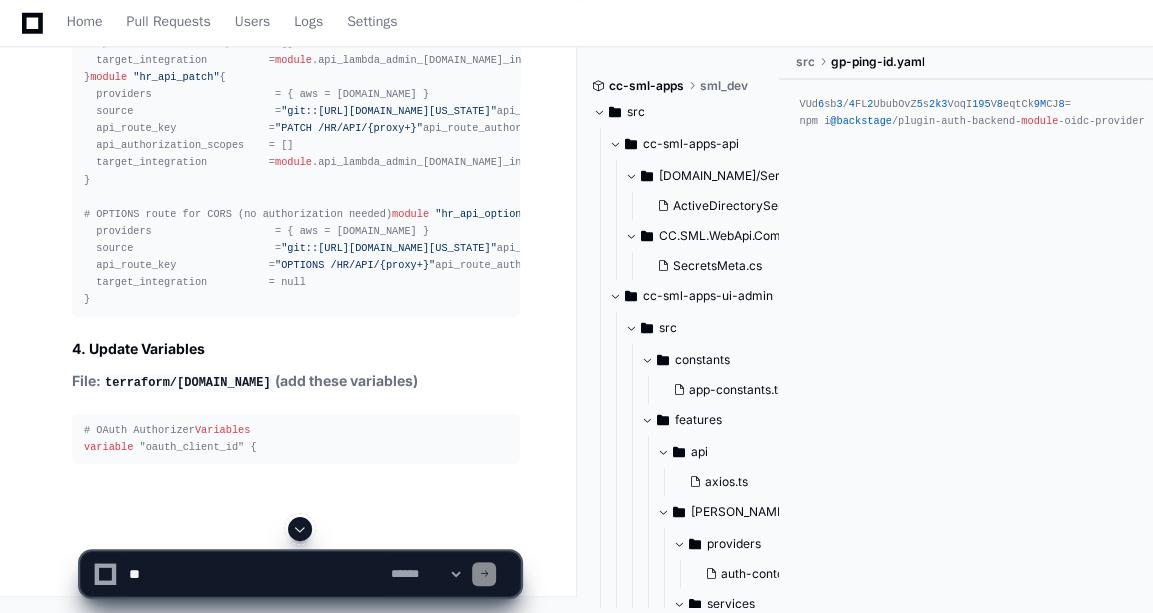 click 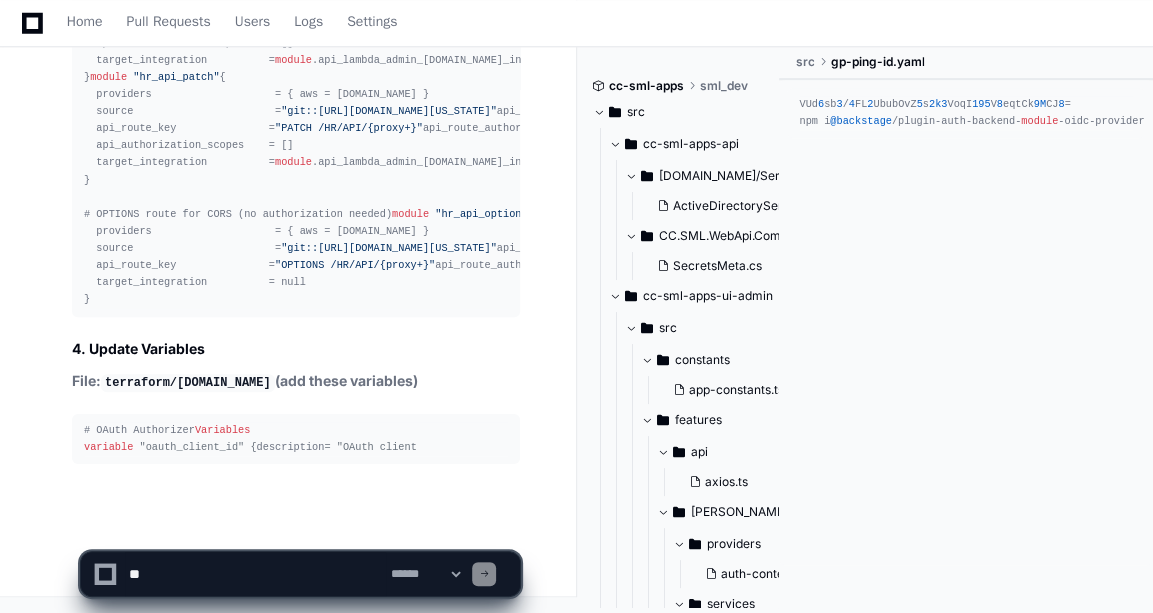scroll, scrollTop: 17959, scrollLeft: 0, axis: vertical 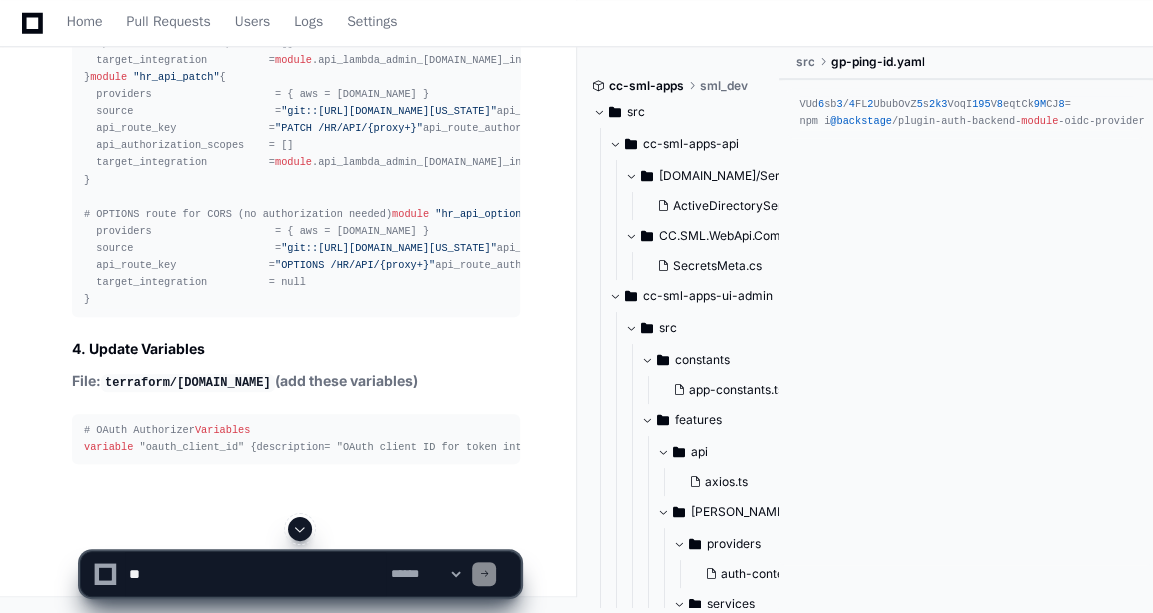 click 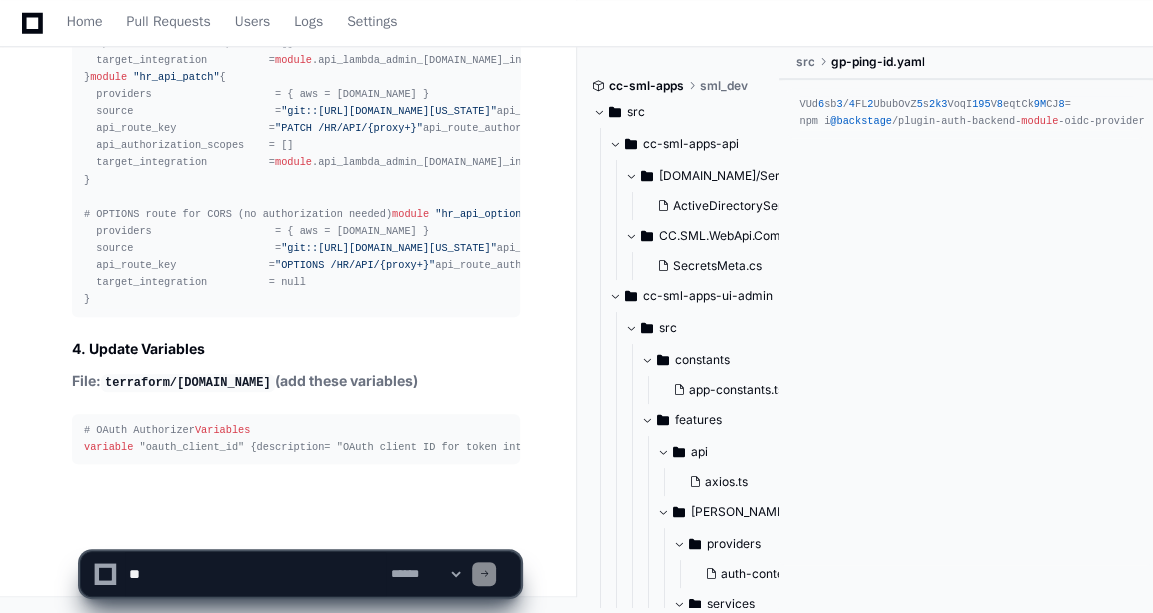 scroll, scrollTop: 17976, scrollLeft: 0, axis: vertical 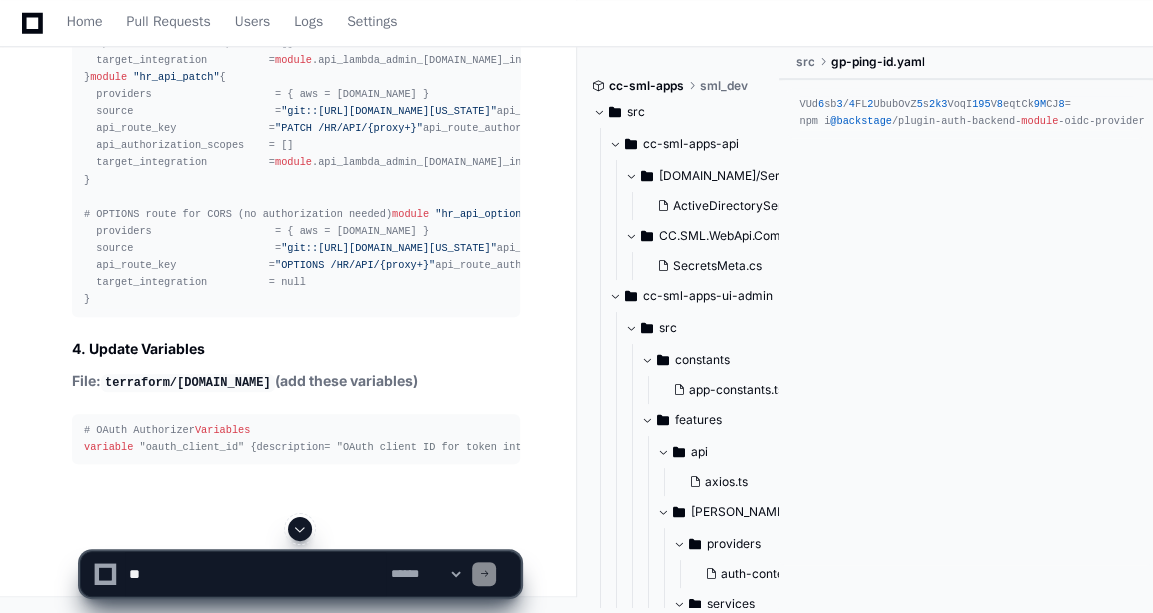 click 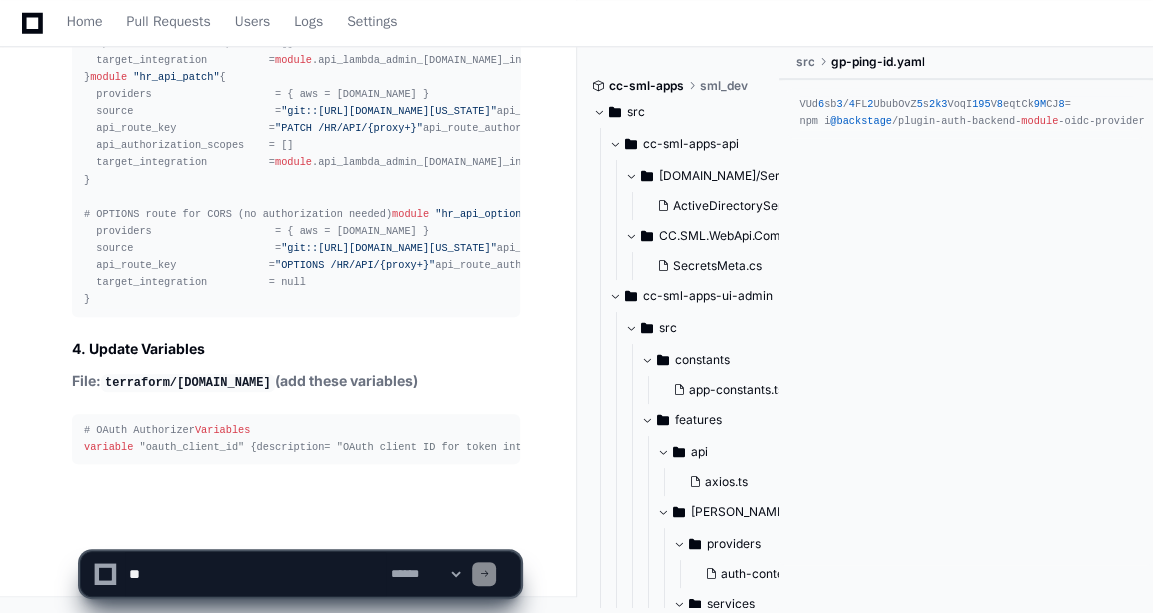 click on "**********" 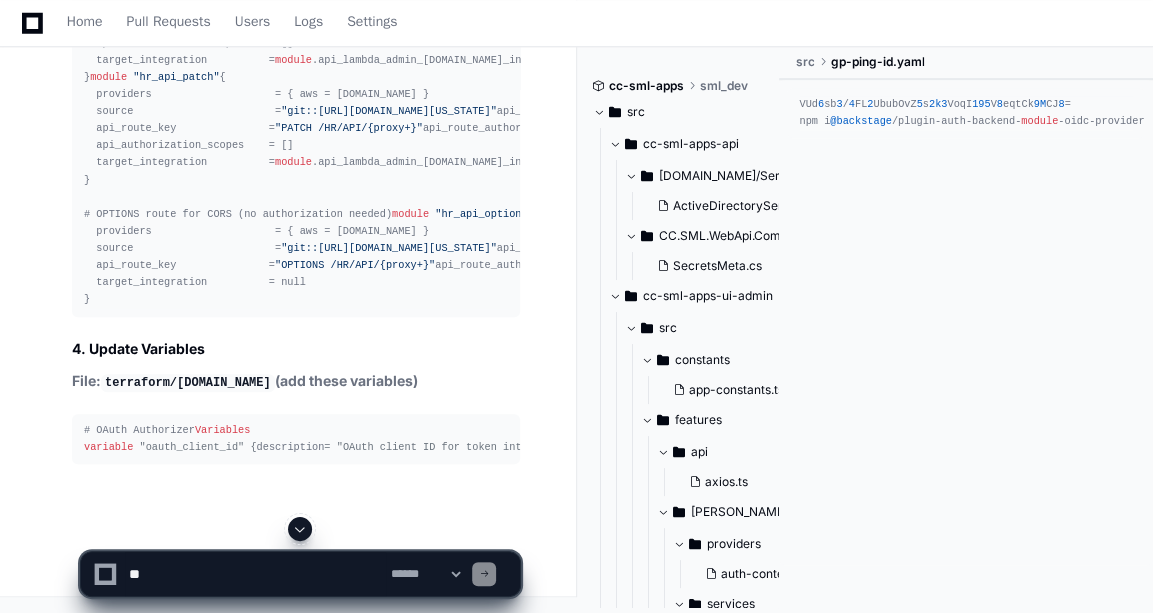click 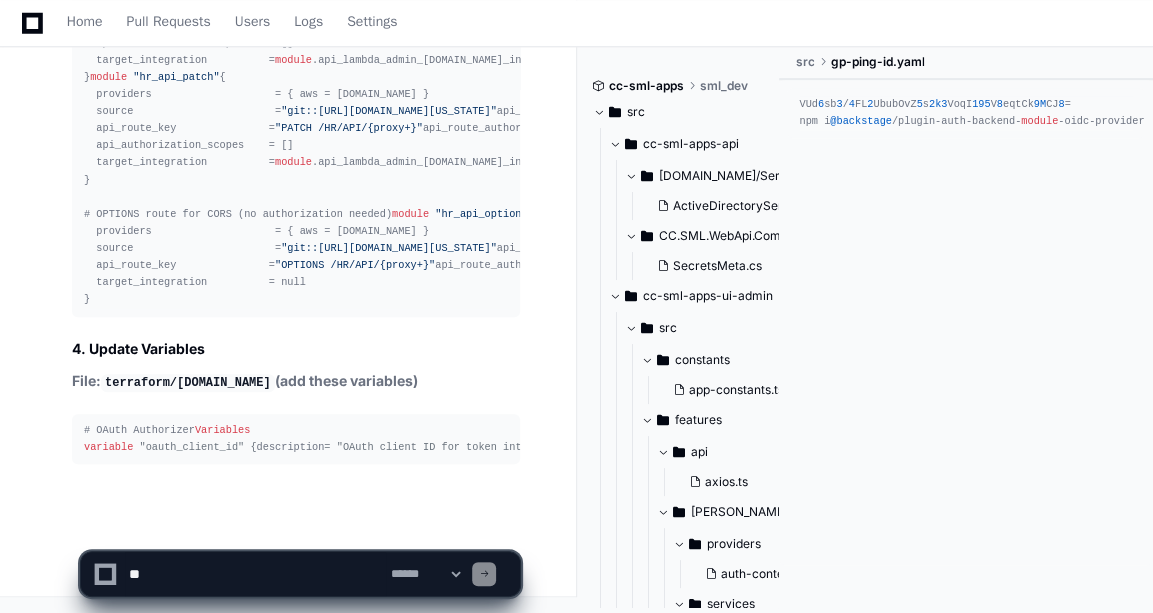 click on "**********" 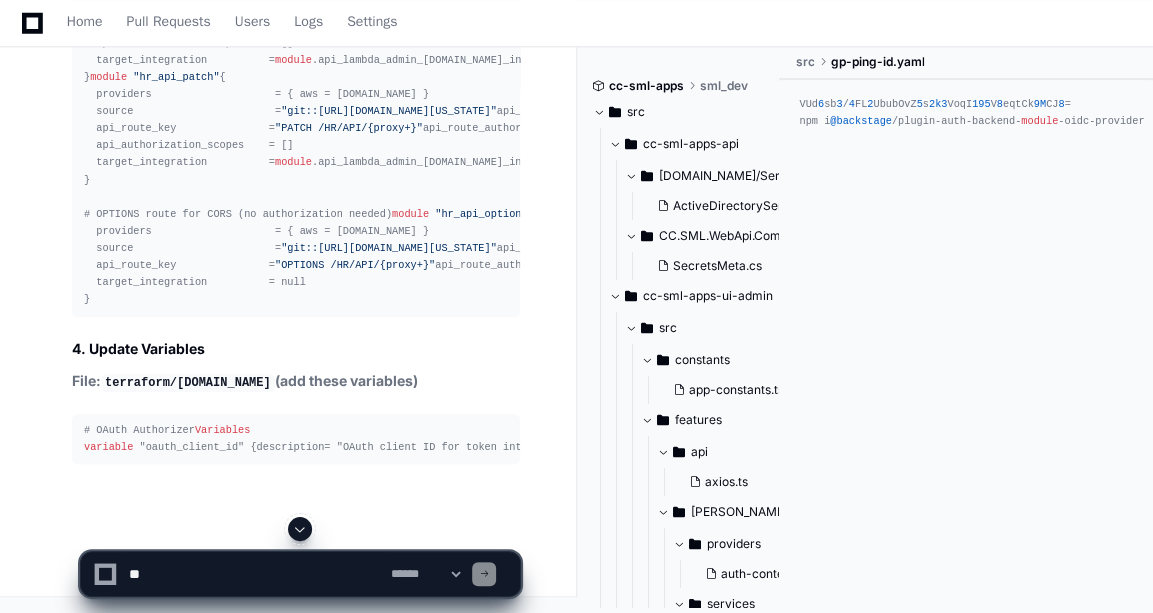 click 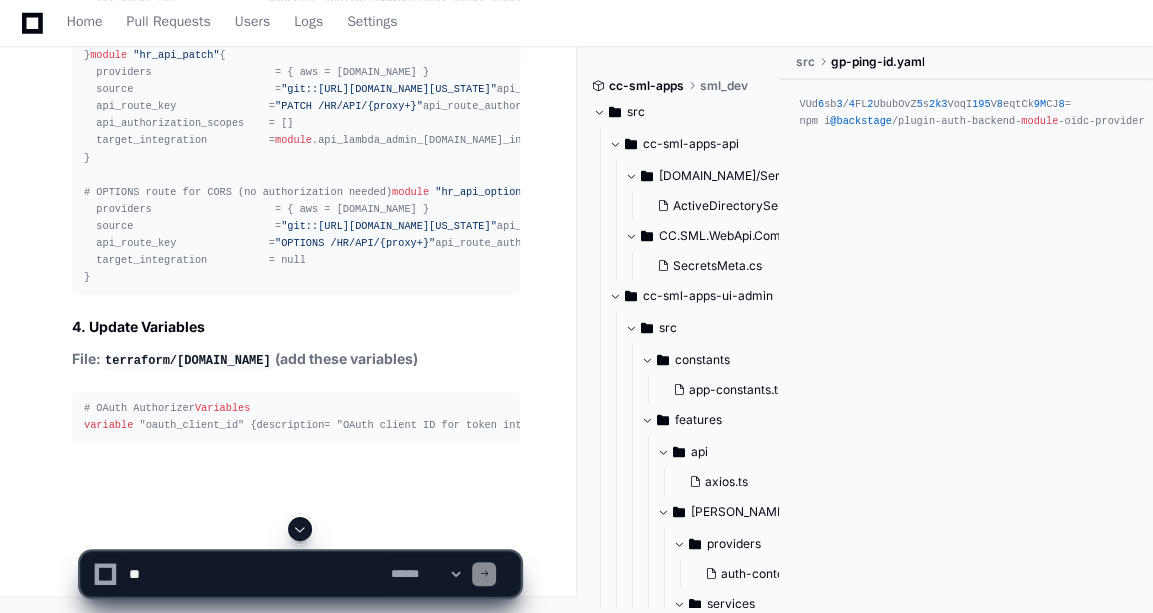 click 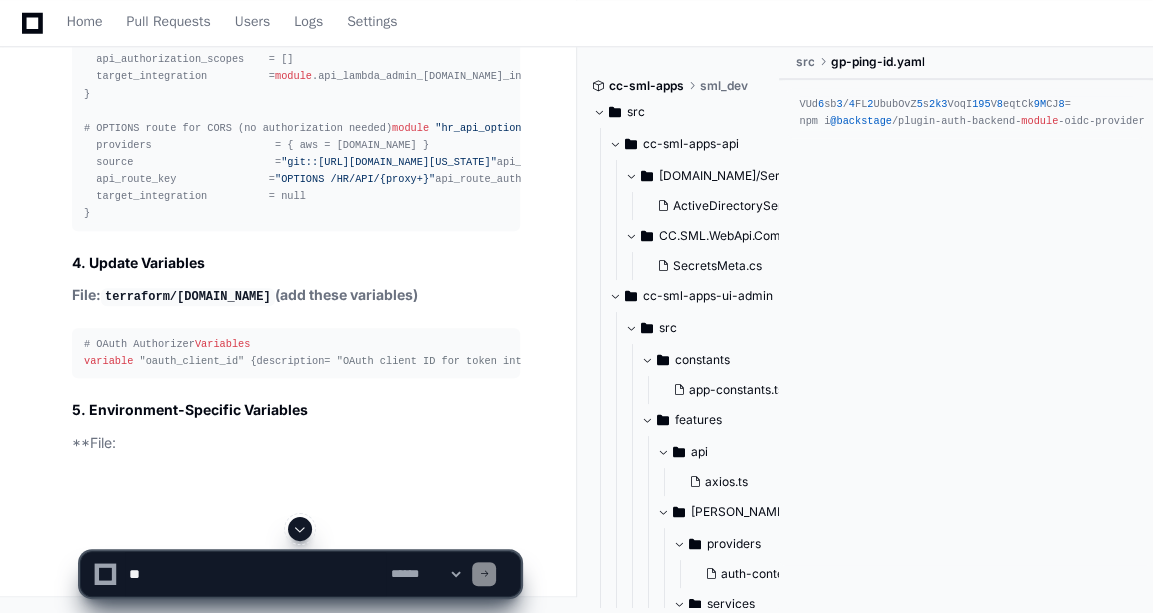 scroll, scrollTop: 18259, scrollLeft: 0, axis: vertical 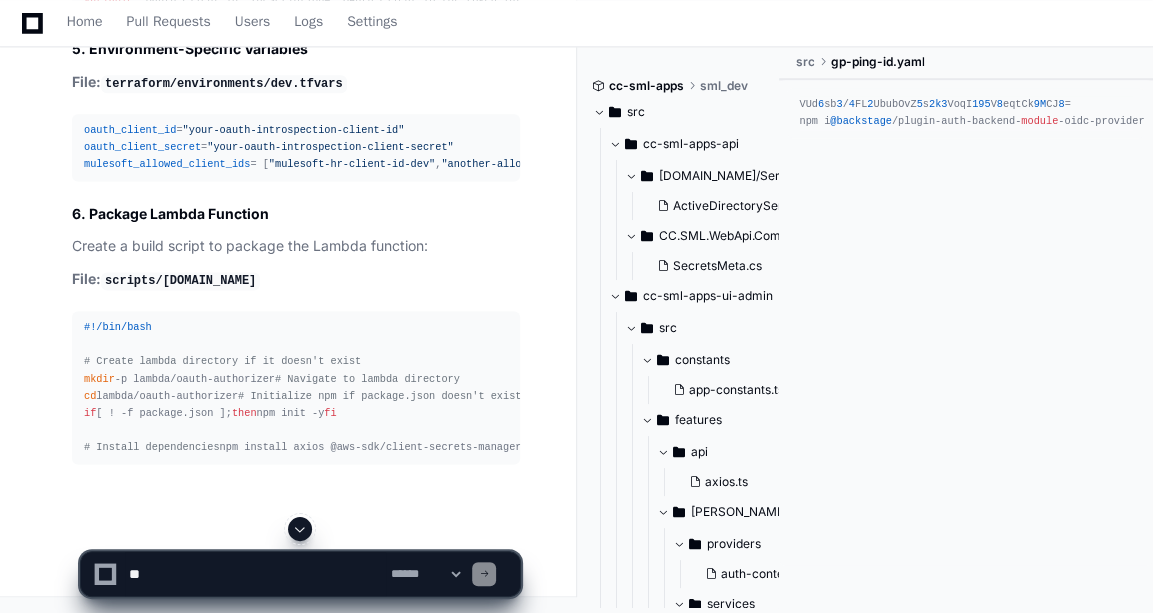 click 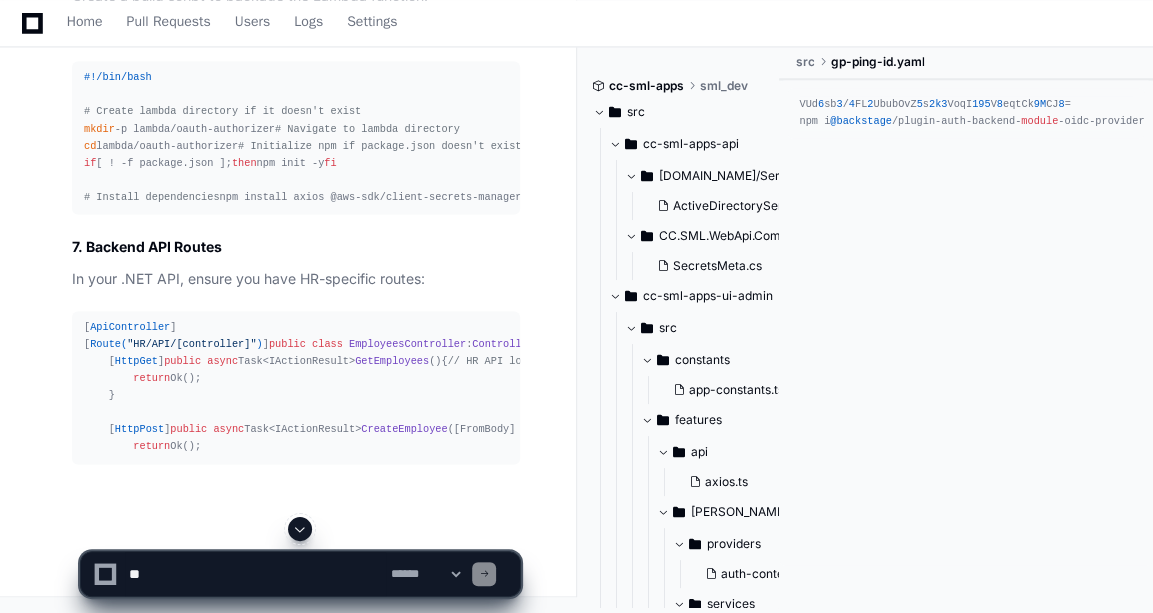 click 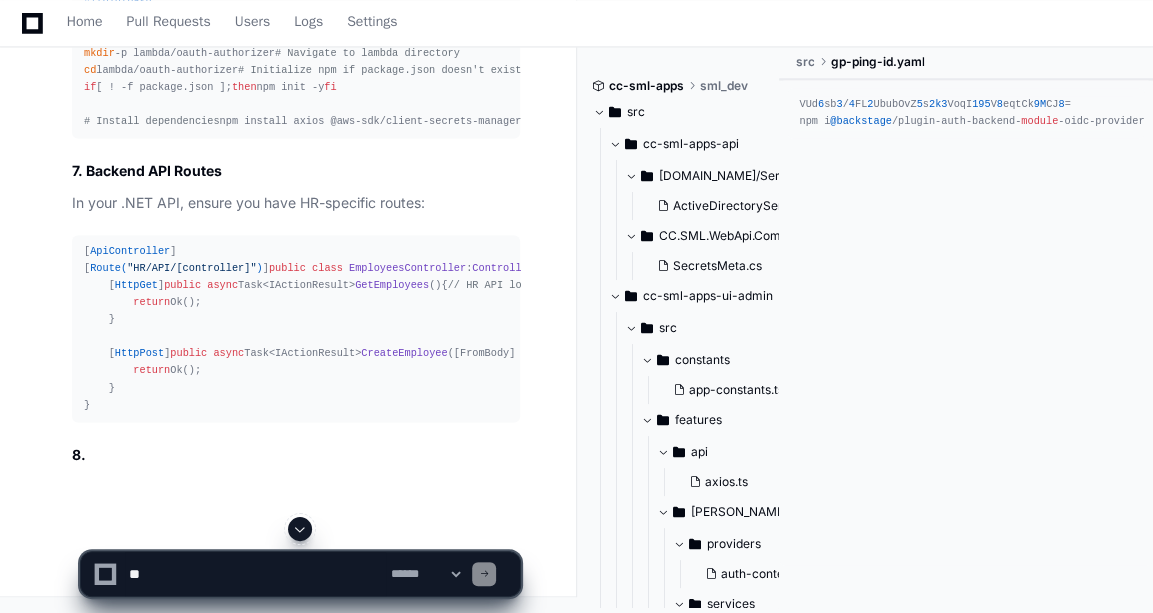 scroll, scrollTop: 19306, scrollLeft: 0, axis: vertical 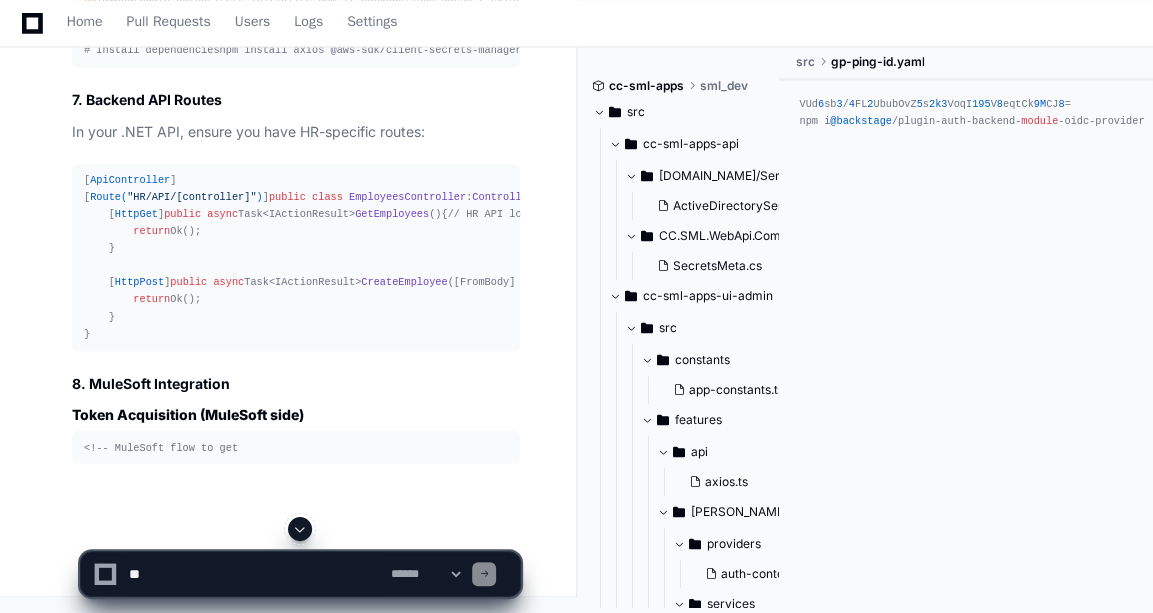 click 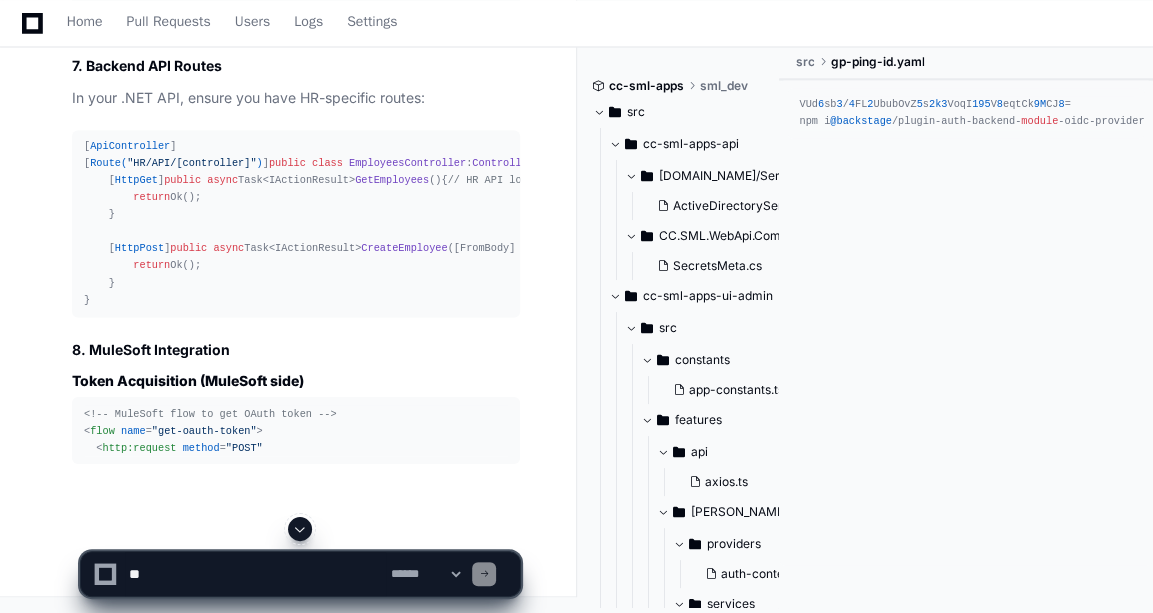 scroll, scrollTop: 19487, scrollLeft: 0, axis: vertical 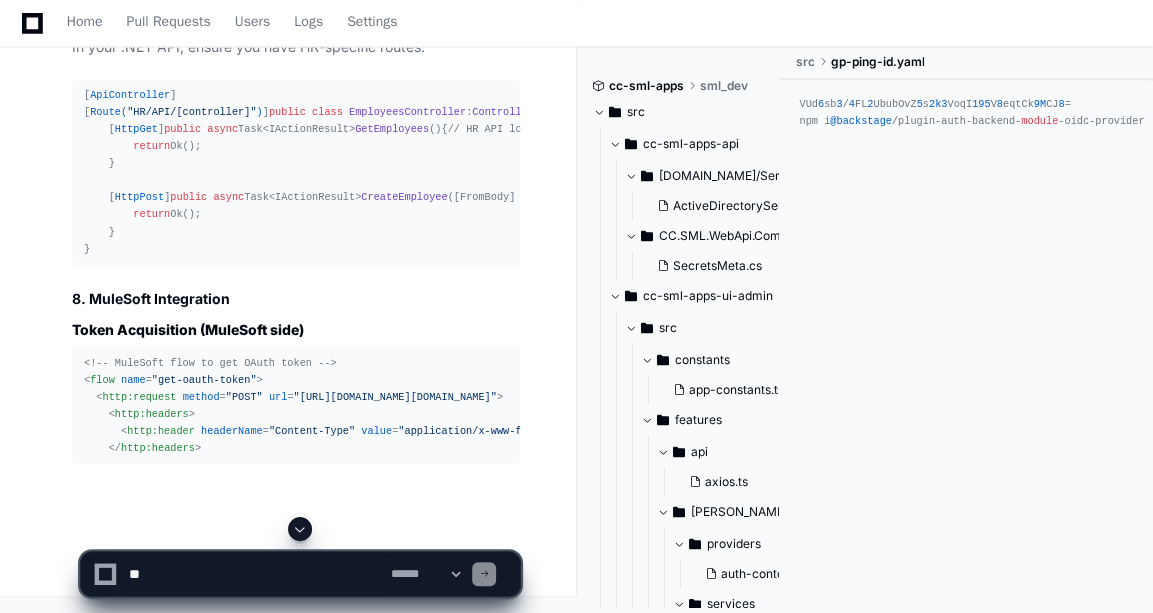 click 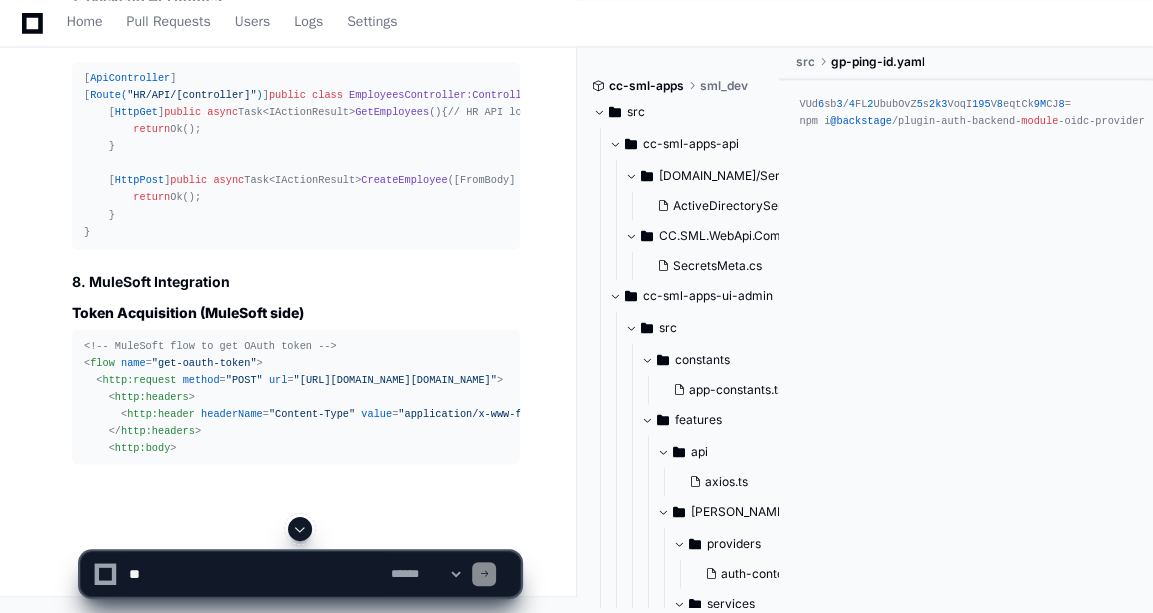 scroll, scrollTop: 19556, scrollLeft: 0, axis: vertical 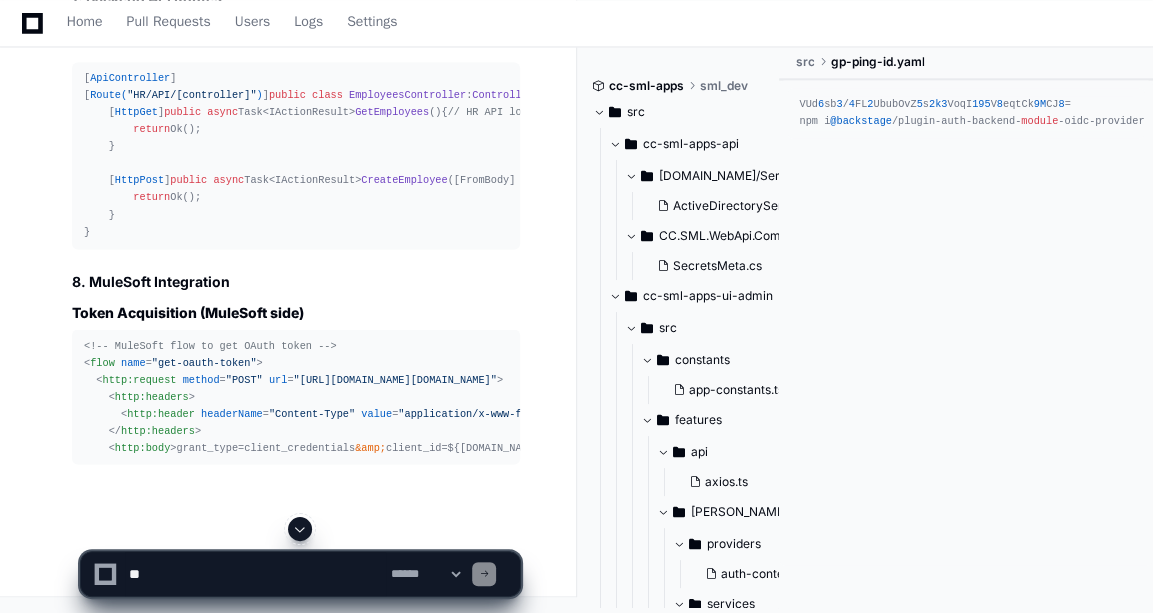 click 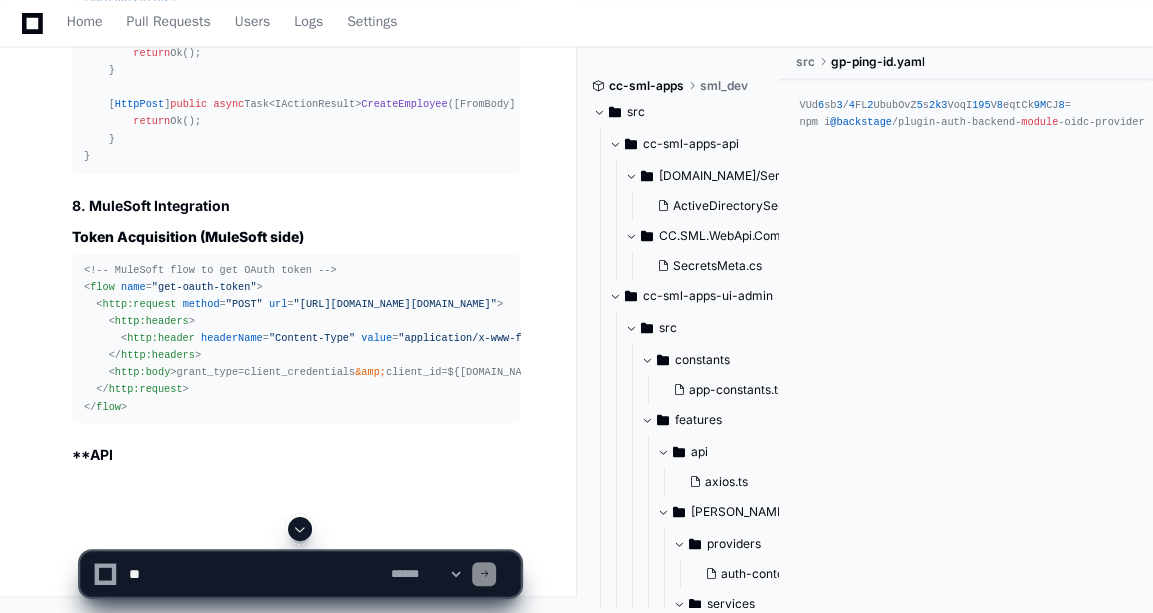 scroll, scrollTop: 19624, scrollLeft: 0, axis: vertical 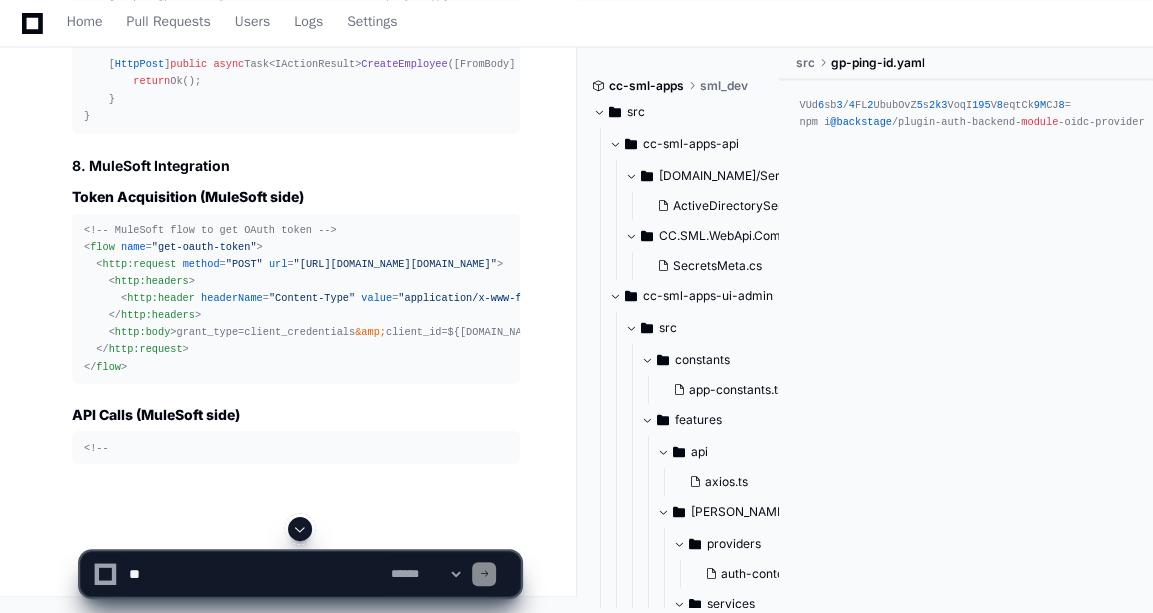 click 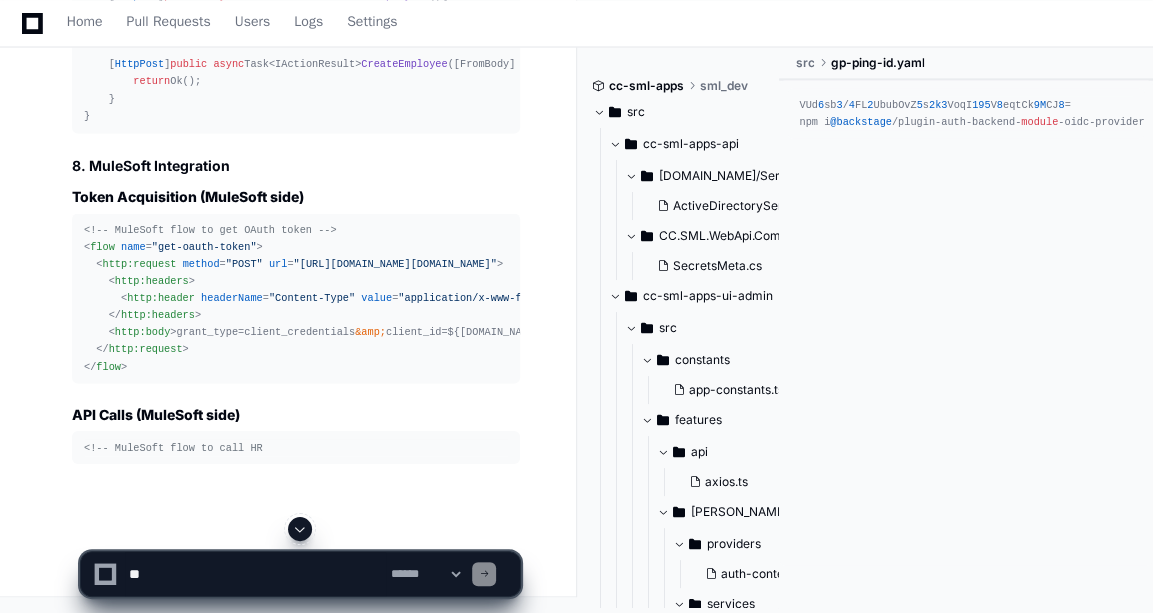scroll, scrollTop: 19757, scrollLeft: 0, axis: vertical 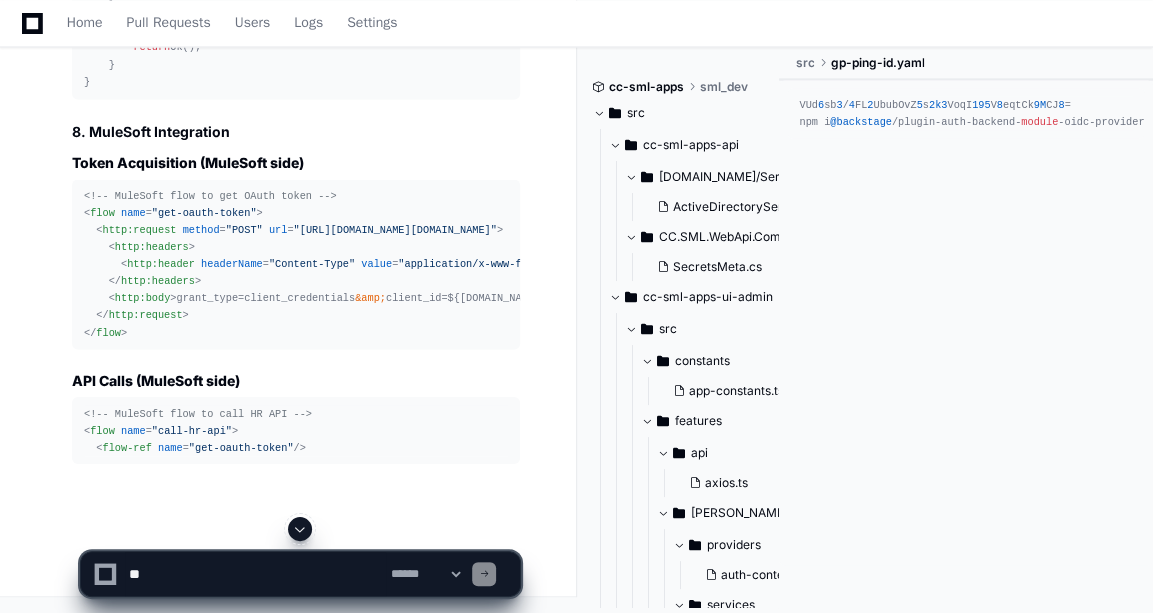 click 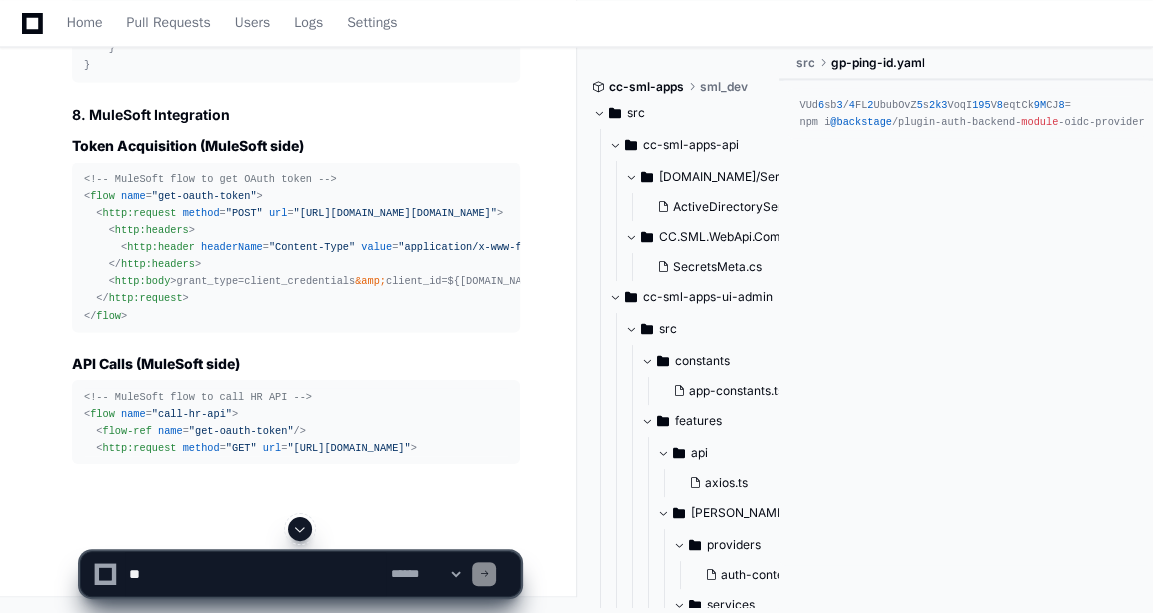 scroll, scrollTop: 19809, scrollLeft: 0, axis: vertical 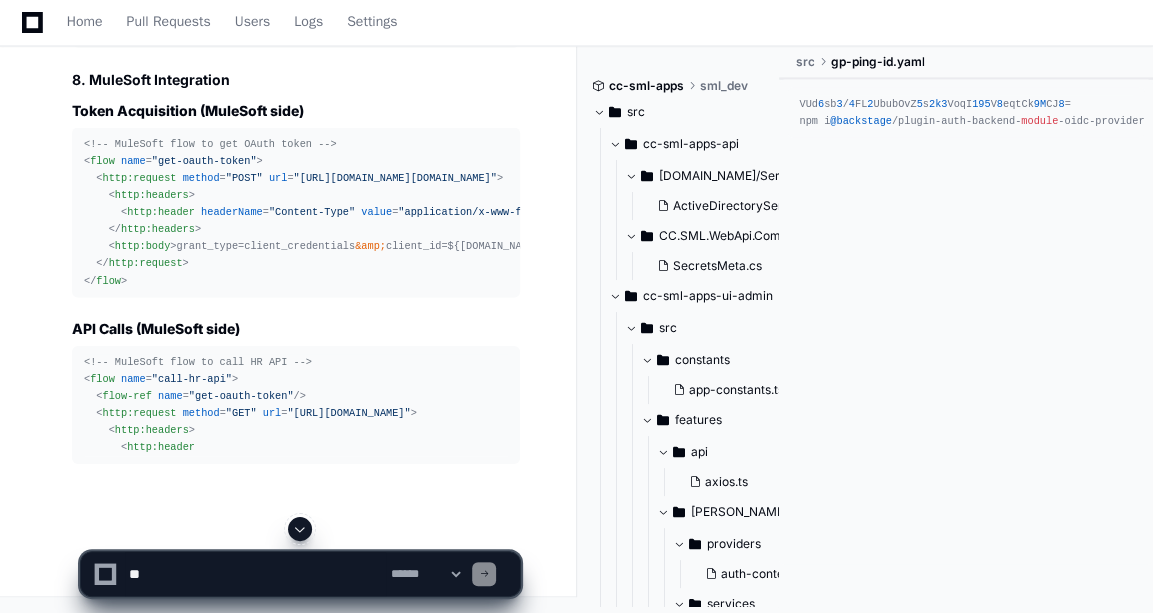 click 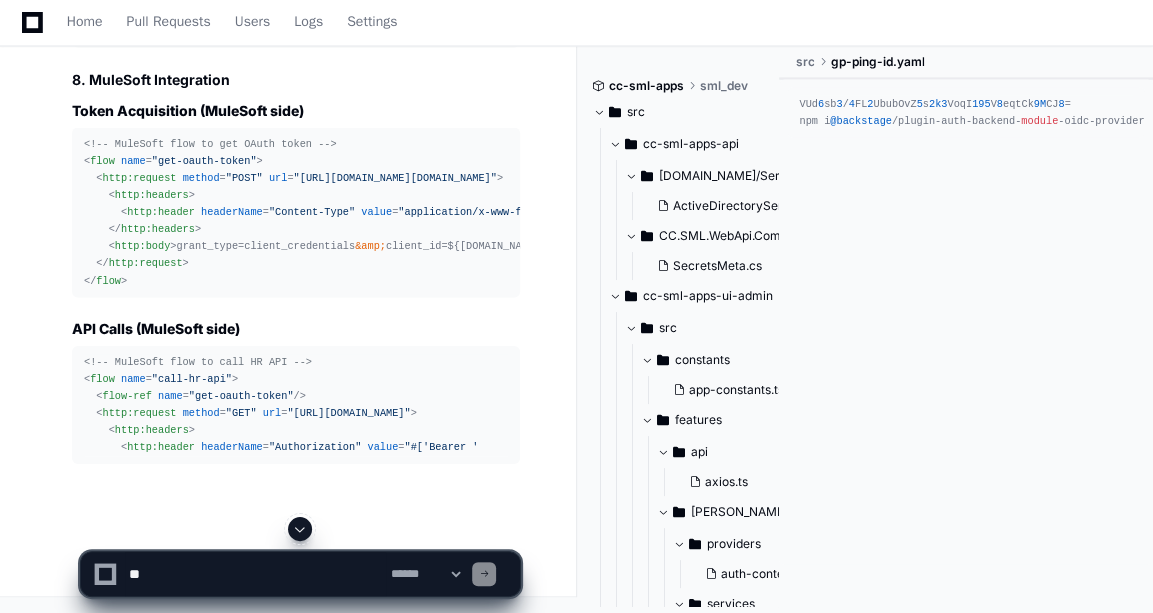scroll, scrollTop: 19843, scrollLeft: 0, axis: vertical 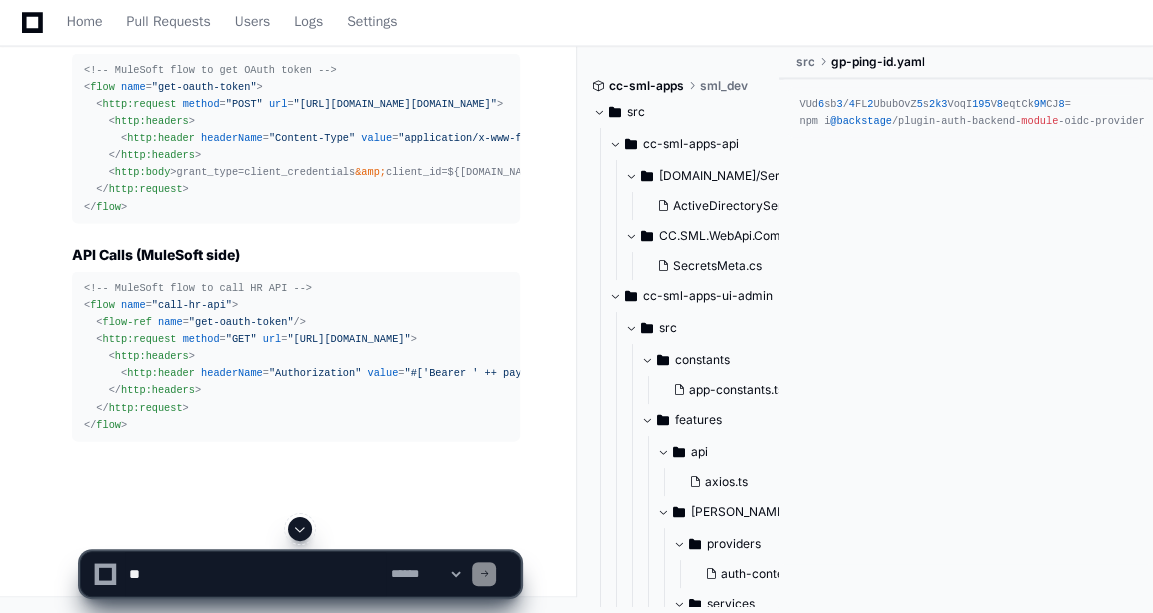 click 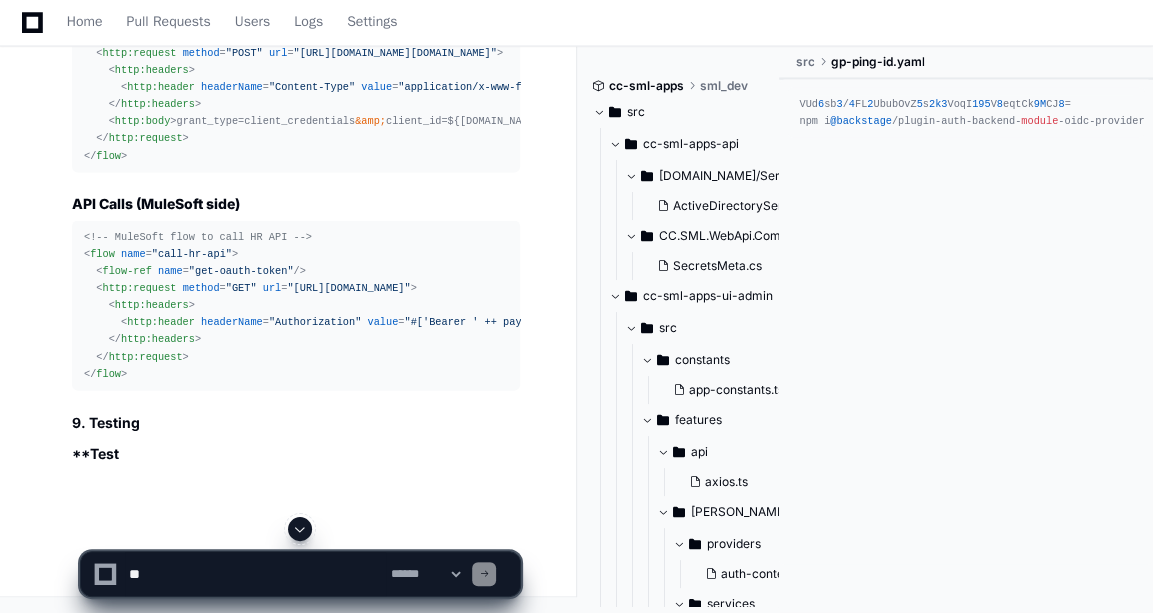 scroll, scrollTop: 19967, scrollLeft: 0, axis: vertical 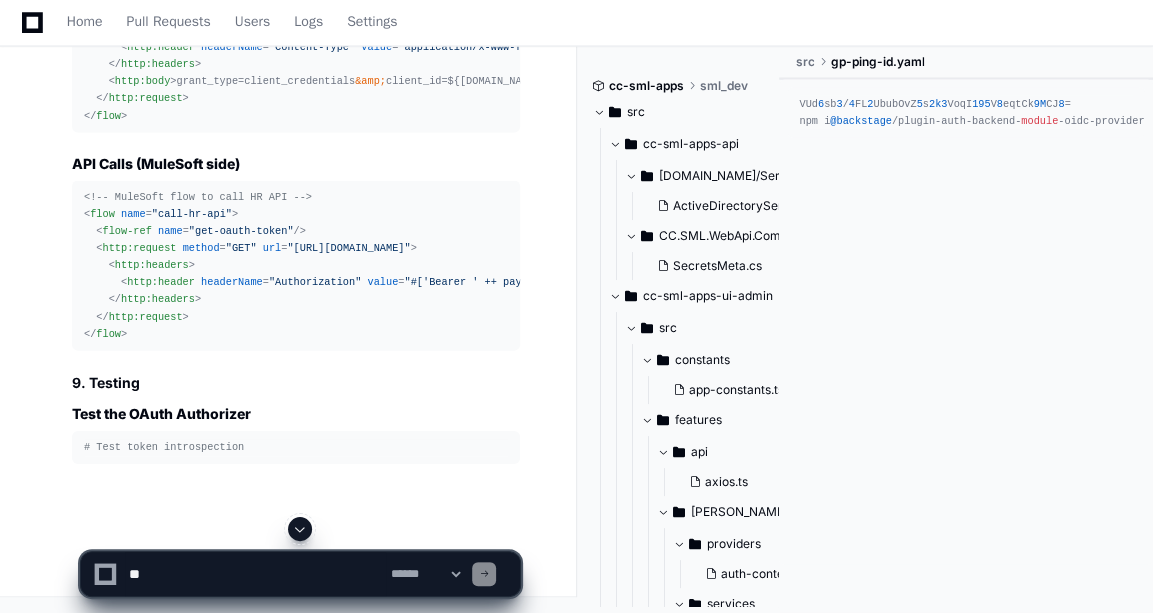 click 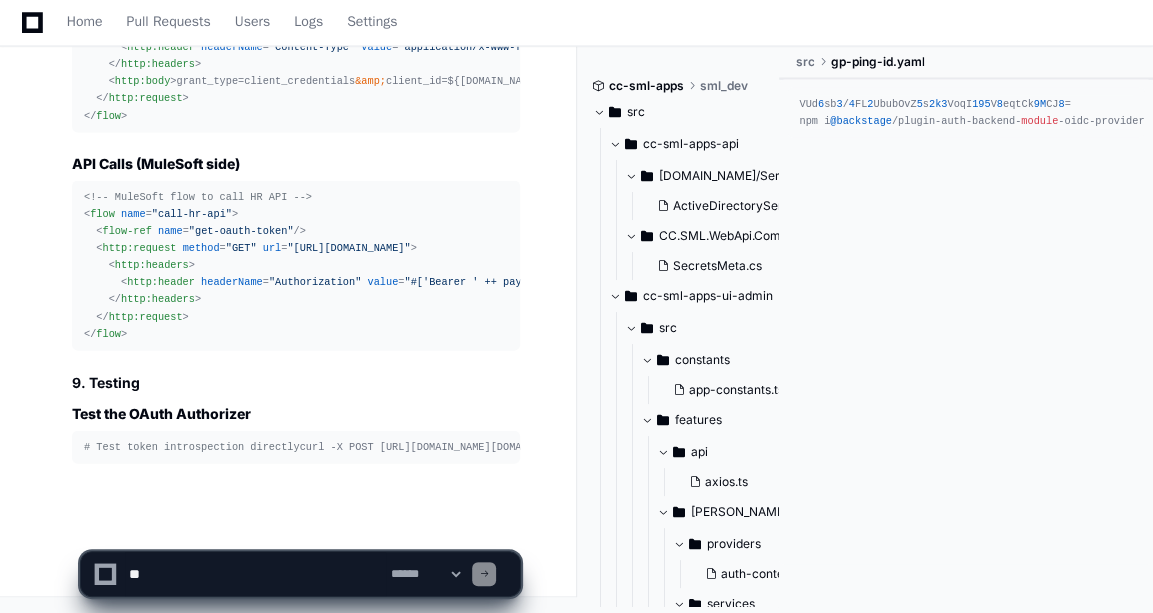 scroll, scrollTop: 20024, scrollLeft: 0, axis: vertical 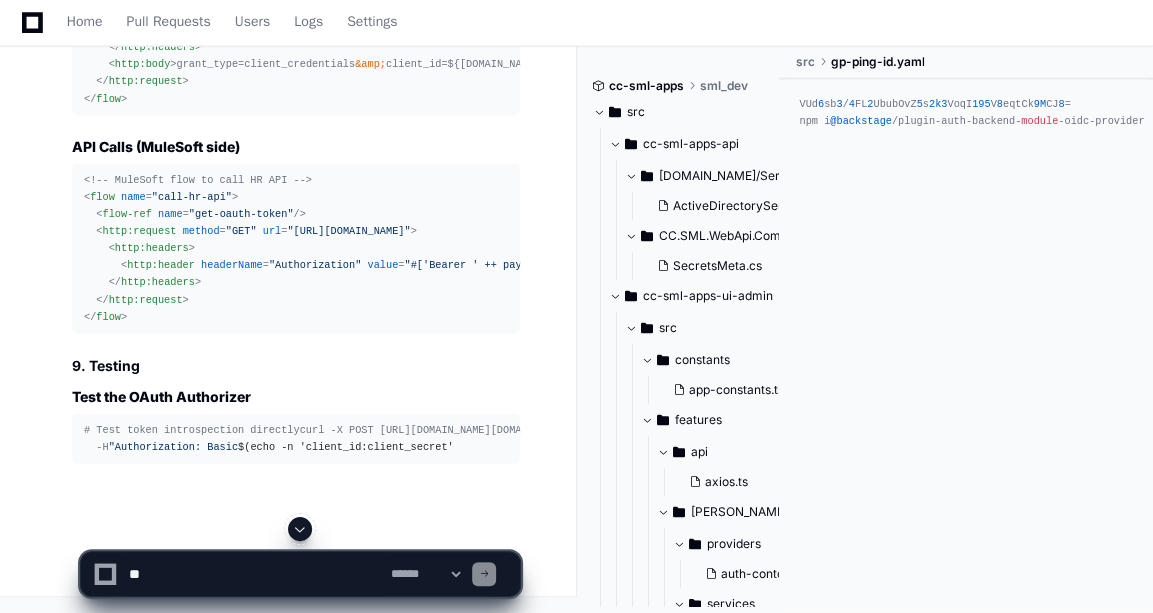 click 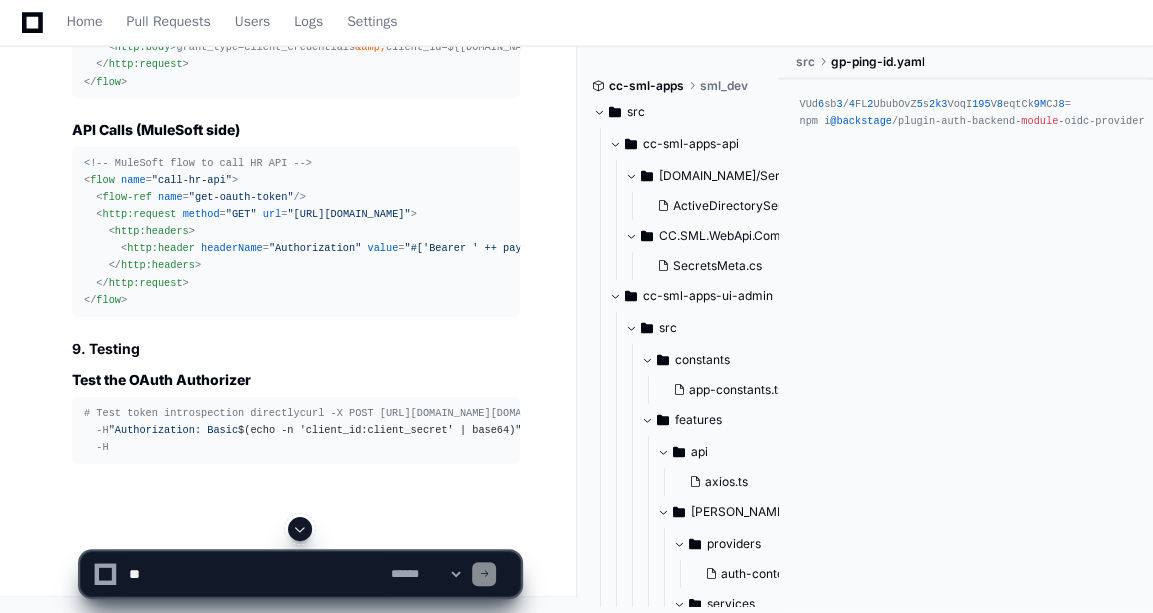 click 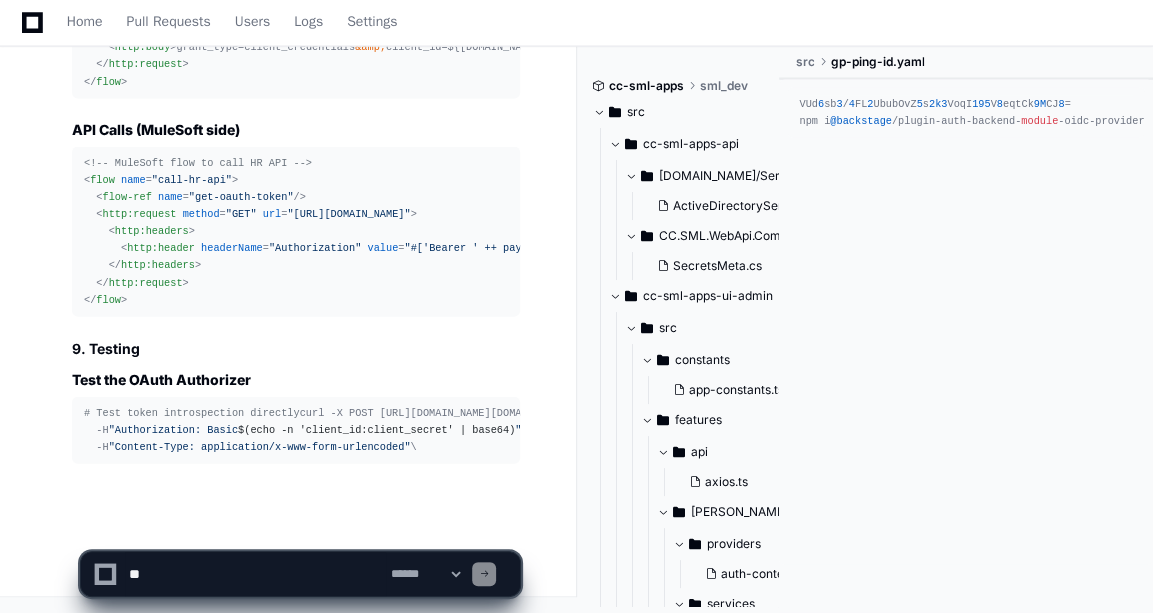 scroll, scrollTop: 20058, scrollLeft: 0, axis: vertical 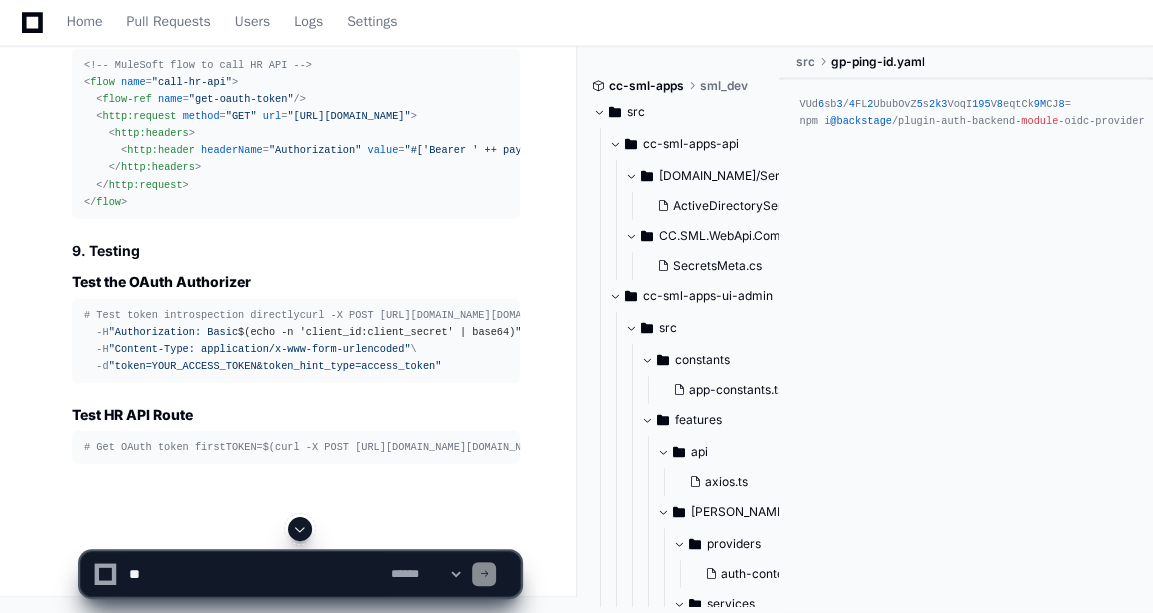 click 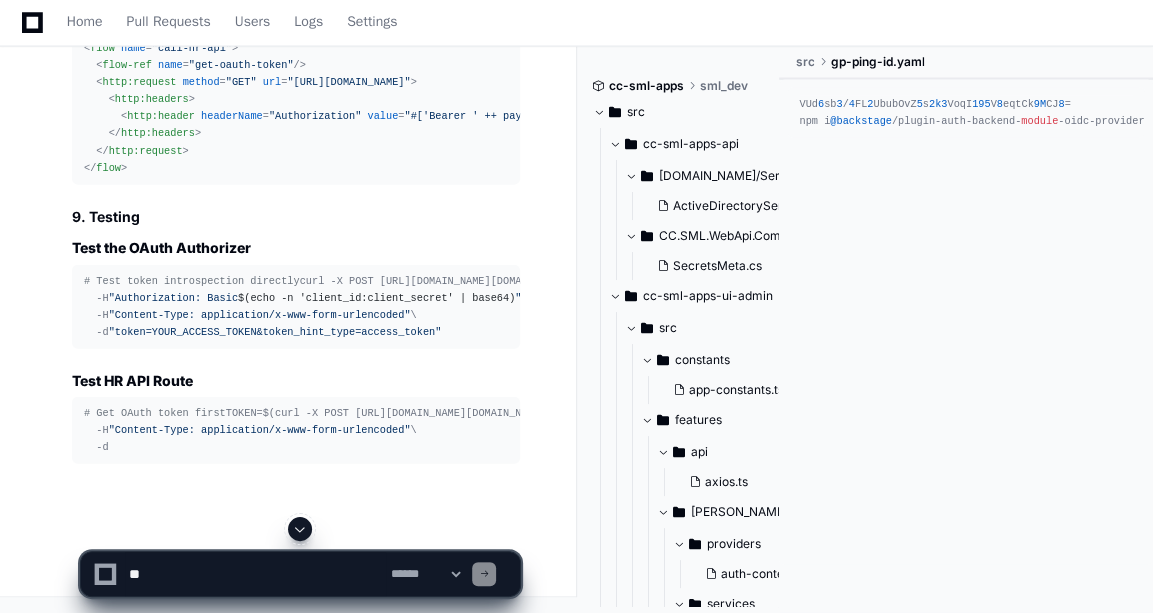 scroll, scrollTop: 20191, scrollLeft: 0, axis: vertical 